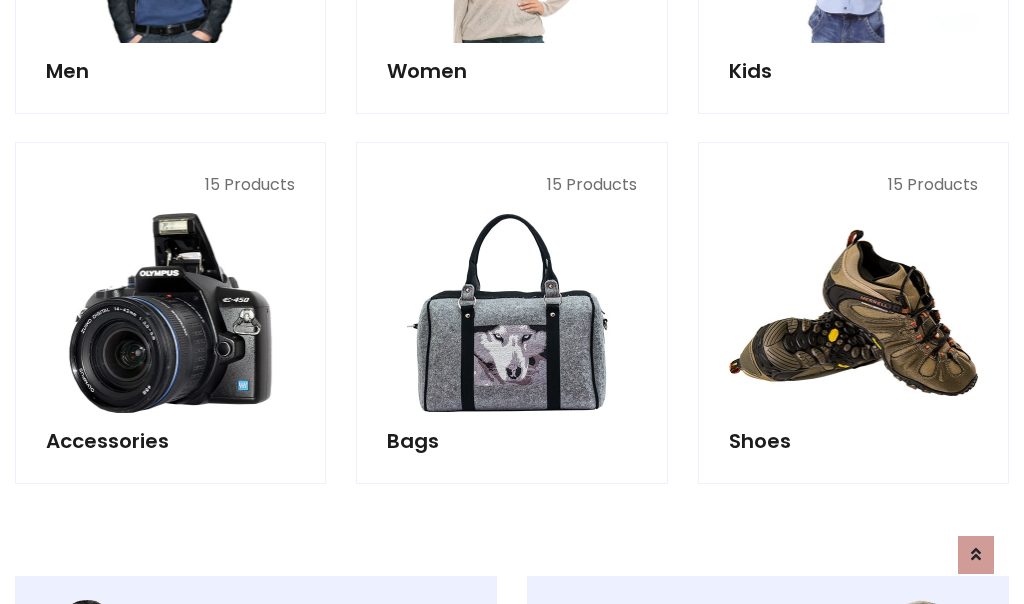 scroll, scrollTop: 853, scrollLeft: 0, axis: vertical 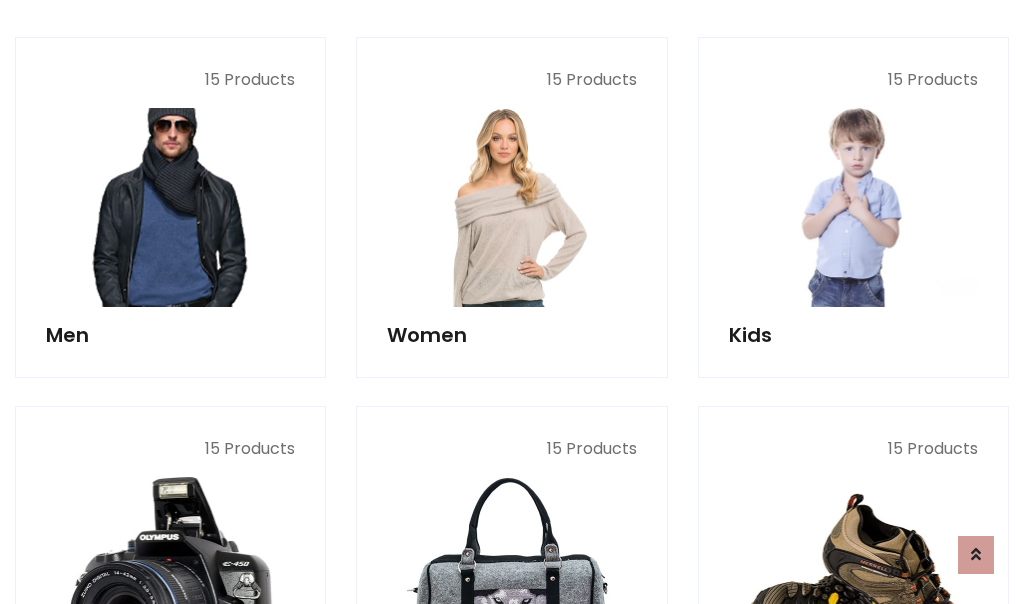 click at bounding box center (170, 207) 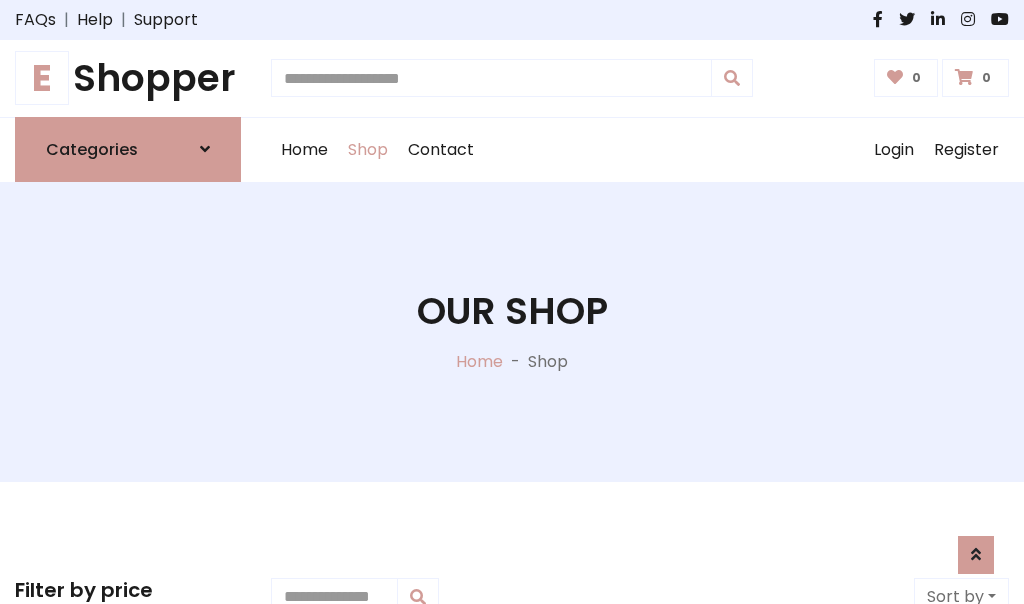 scroll, scrollTop: 807, scrollLeft: 0, axis: vertical 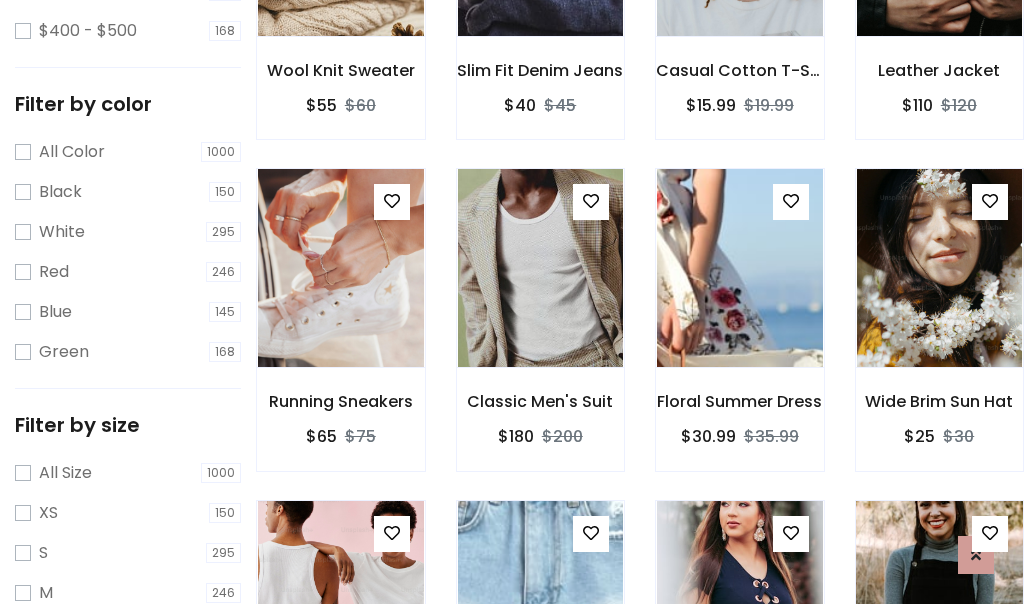 click at bounding box center (939, 600) 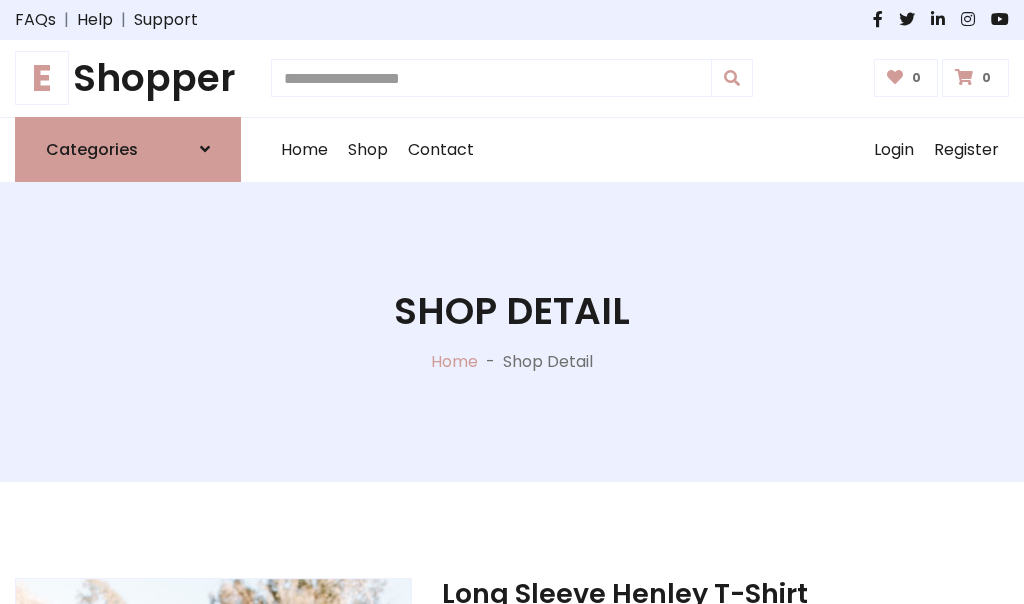scroll, scrollTop: 0, scrollLeft: 0, axis: both 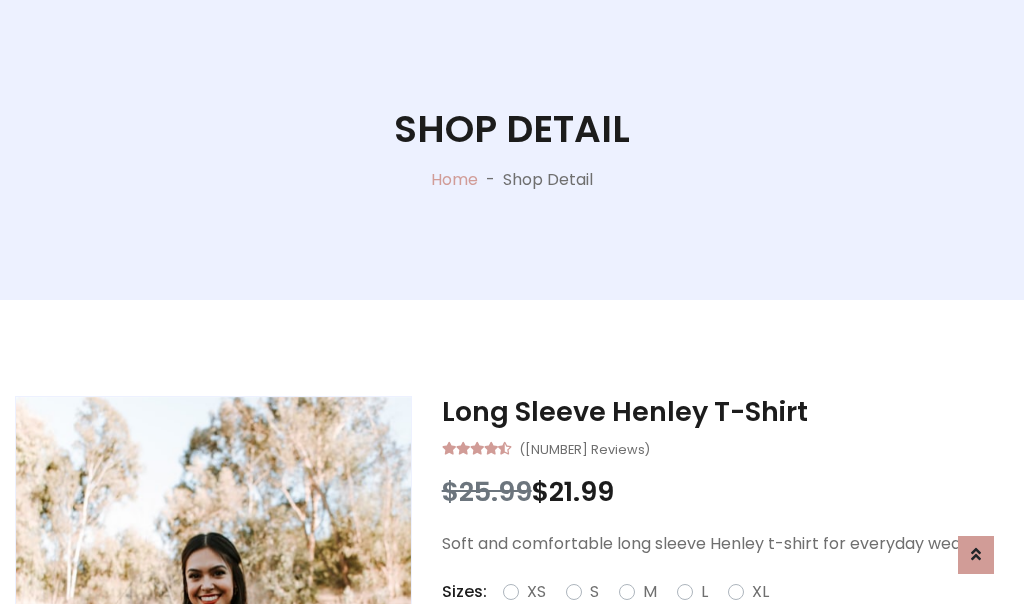 click on "Red" at bounding box center (732, 616) 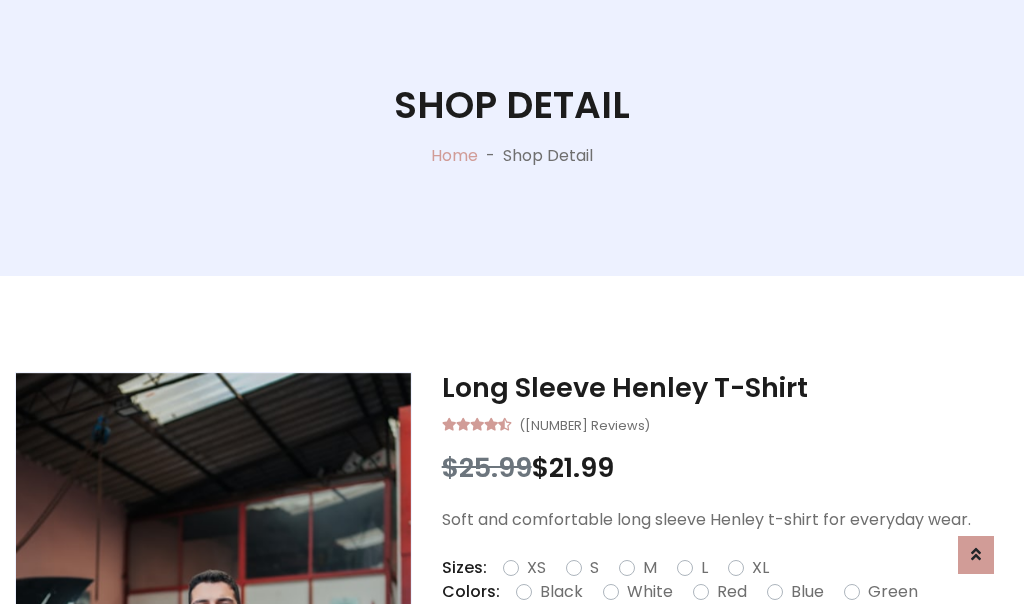 click on "Add To Cart" at bounding box center [663, 655] 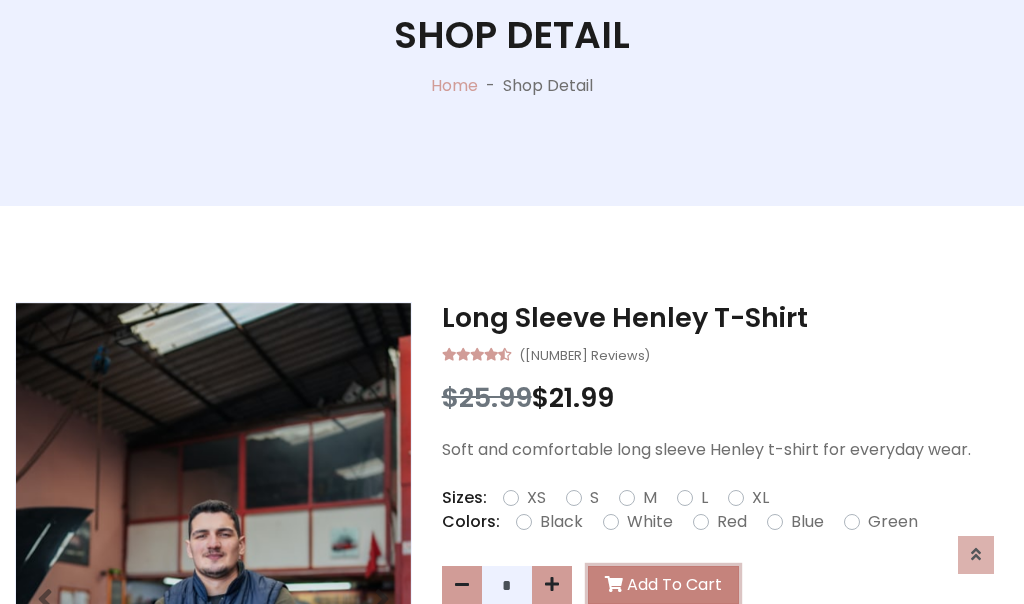 scroll, scrollTop: 0, scrollLeft: 0, axis: both 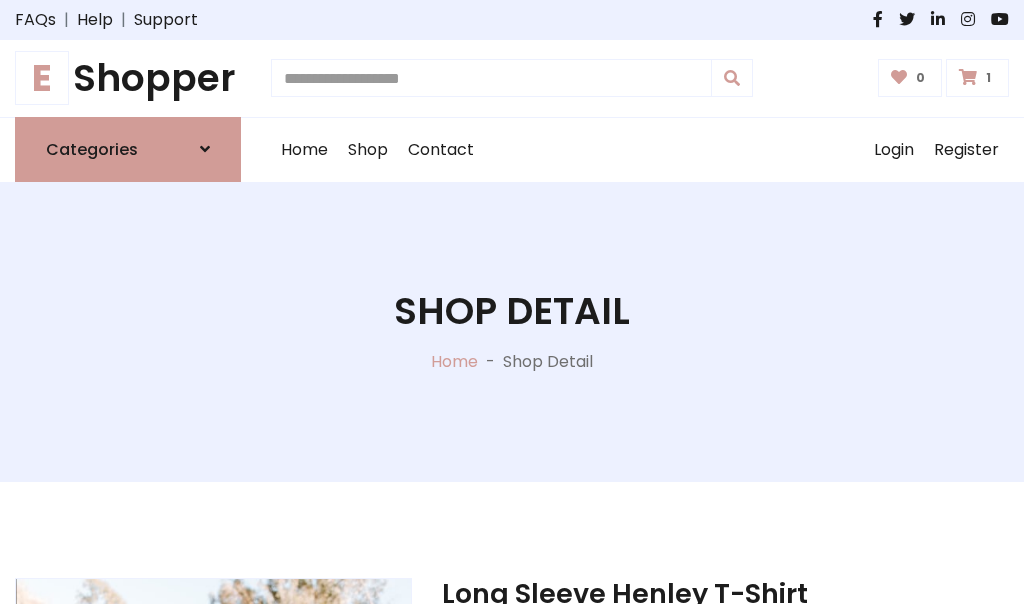 click at bounding box center [968, 77] 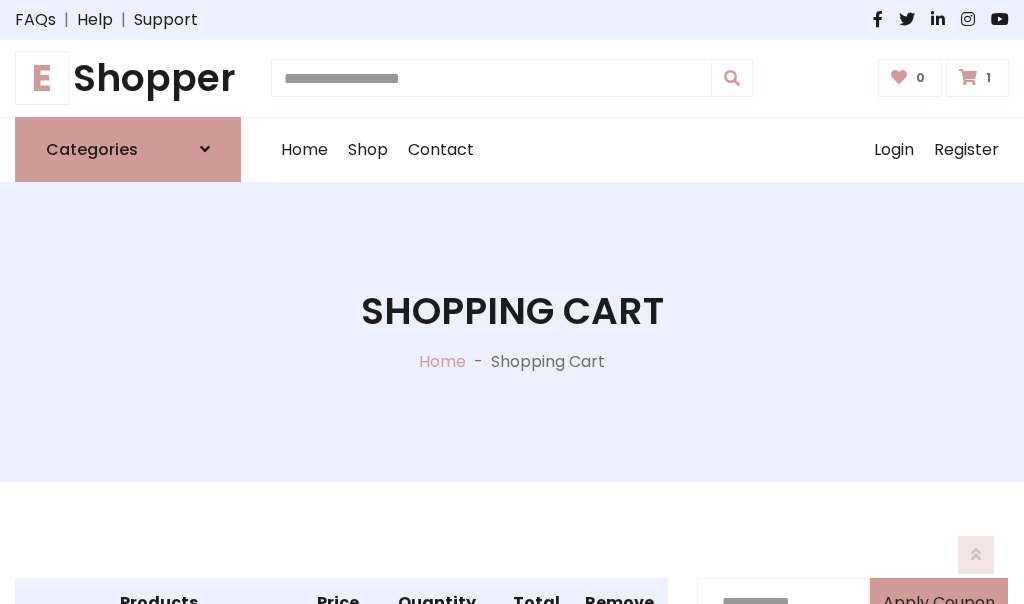 scroll, scrollTop: 474, scrollLeft: 0, axis: vertical 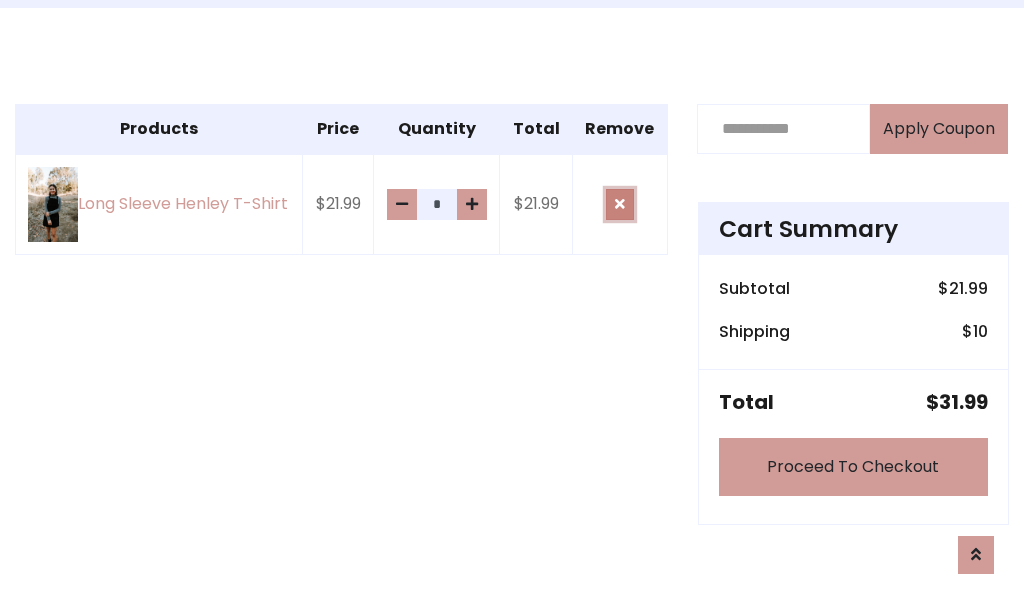 click at bounding box center [620, 204] 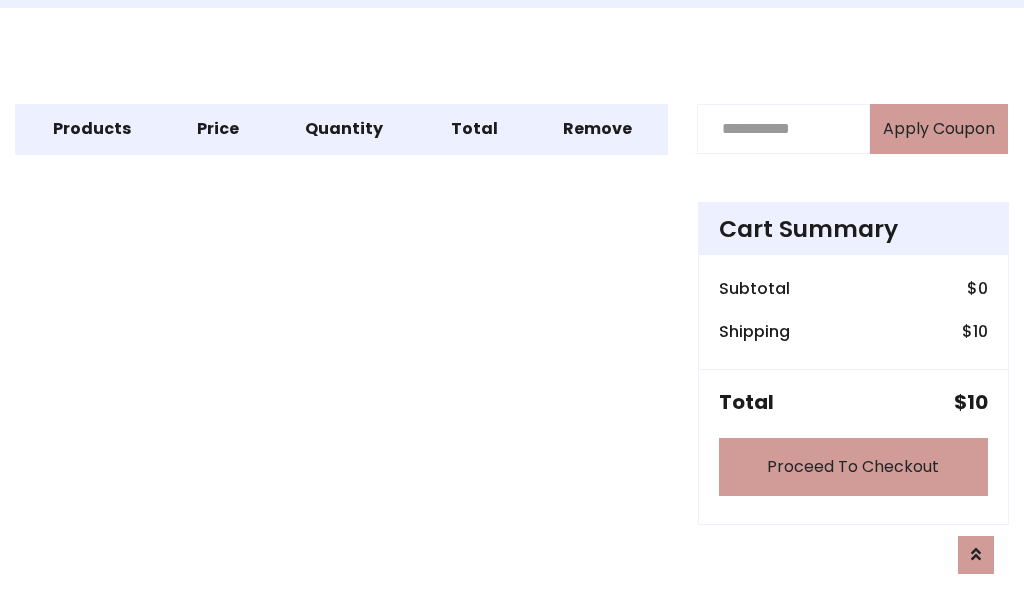 scroll, scrollTop: 247, scrollLeft: 0, axis: vertical 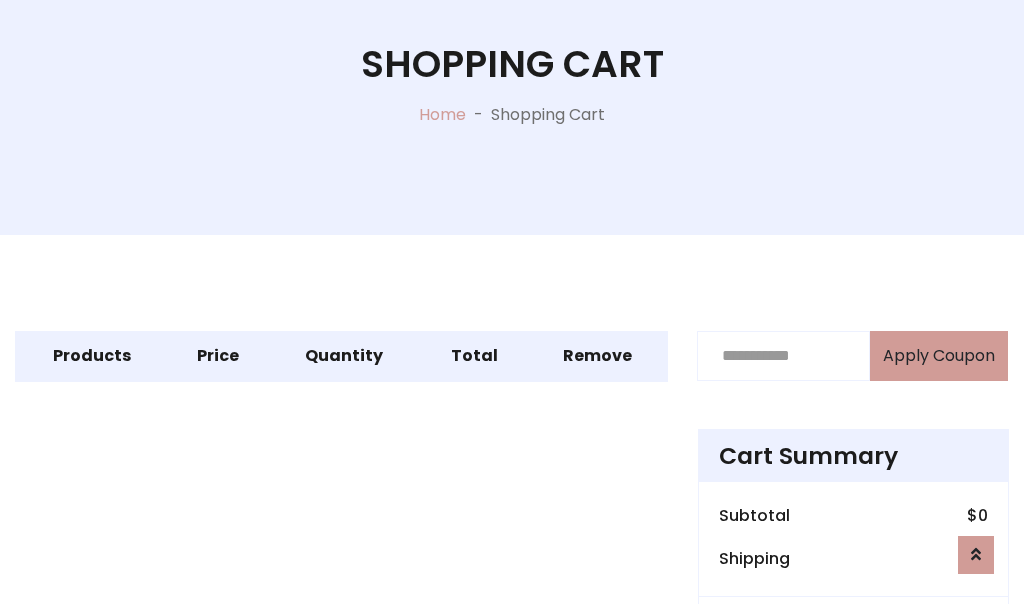 click on "Proceed To Checkout" at bounding box center [853, 694] 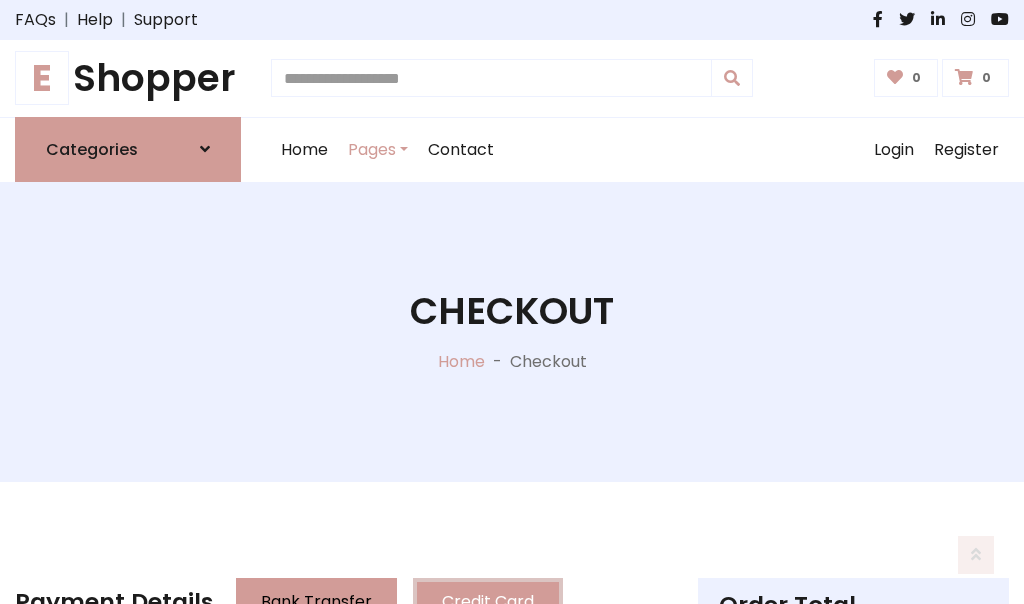 scroll, scrollTop: 137, scrollLeft: 0, axis: vertical 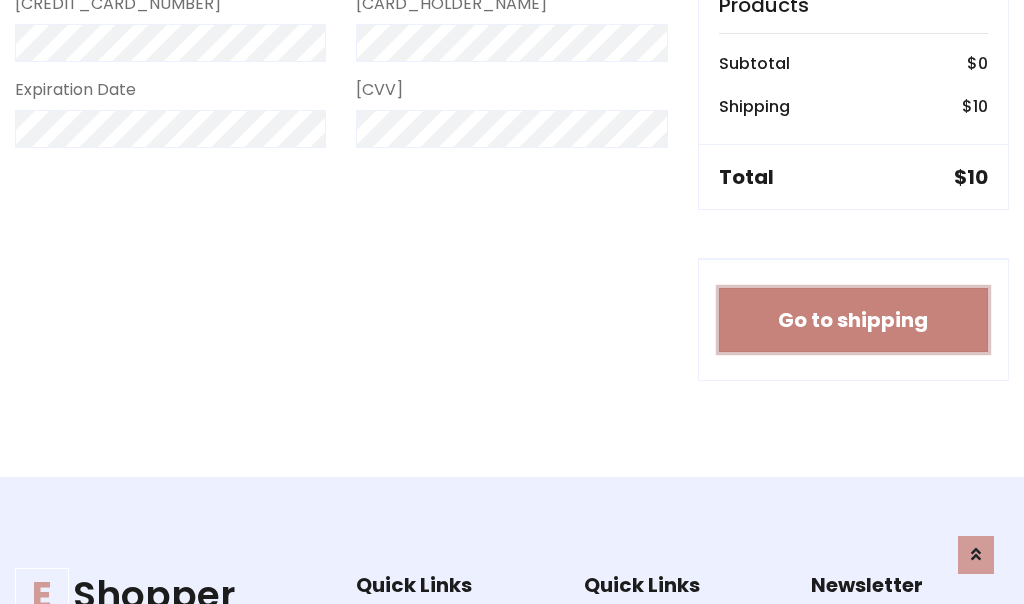 click on "Go to shipping" at bounding box center [853, 320] 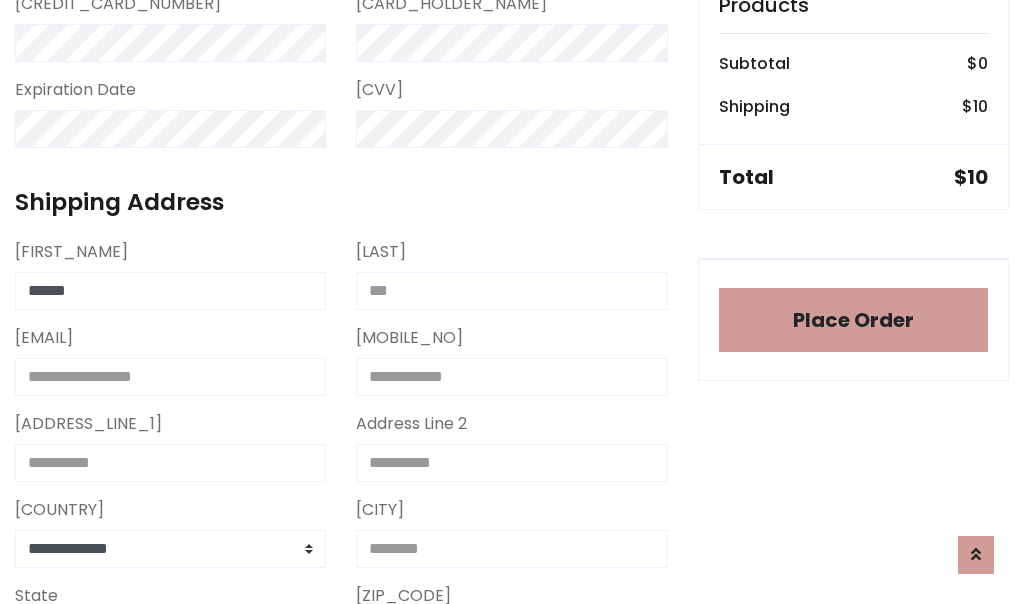 type on "******" 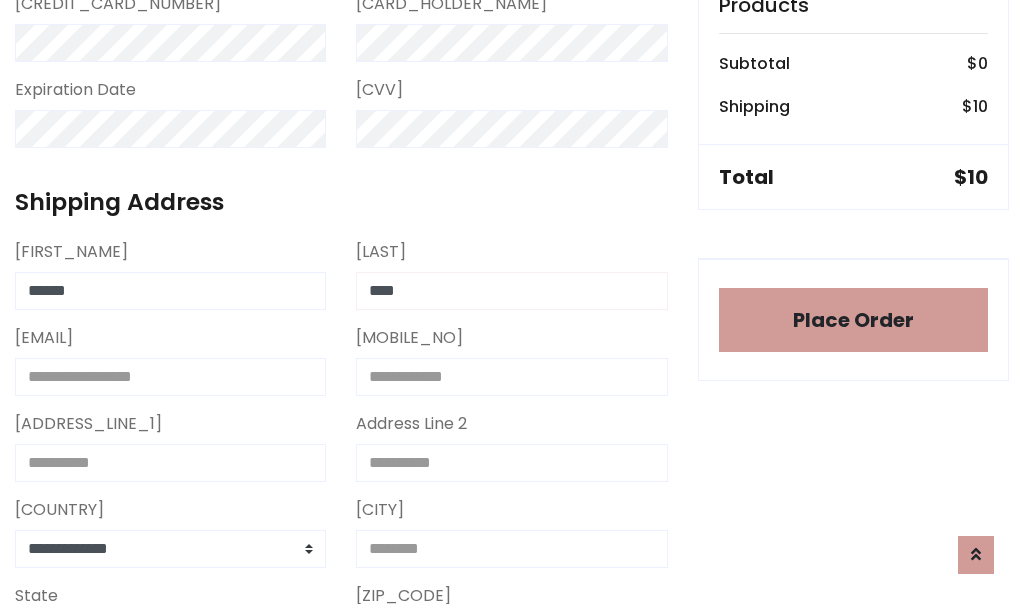 type on "****" 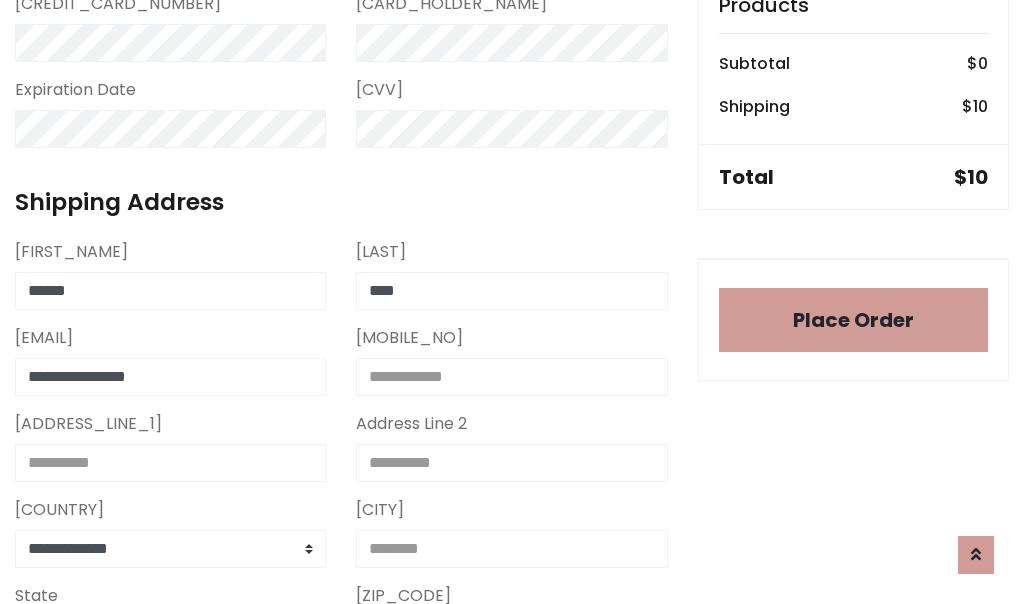 type on "**********" 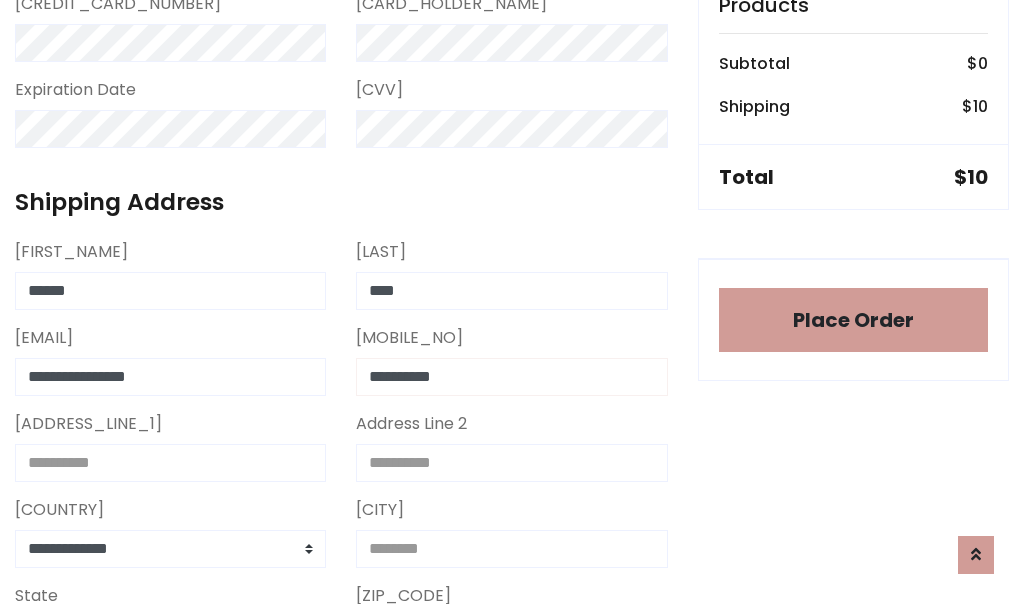 type on "**********" 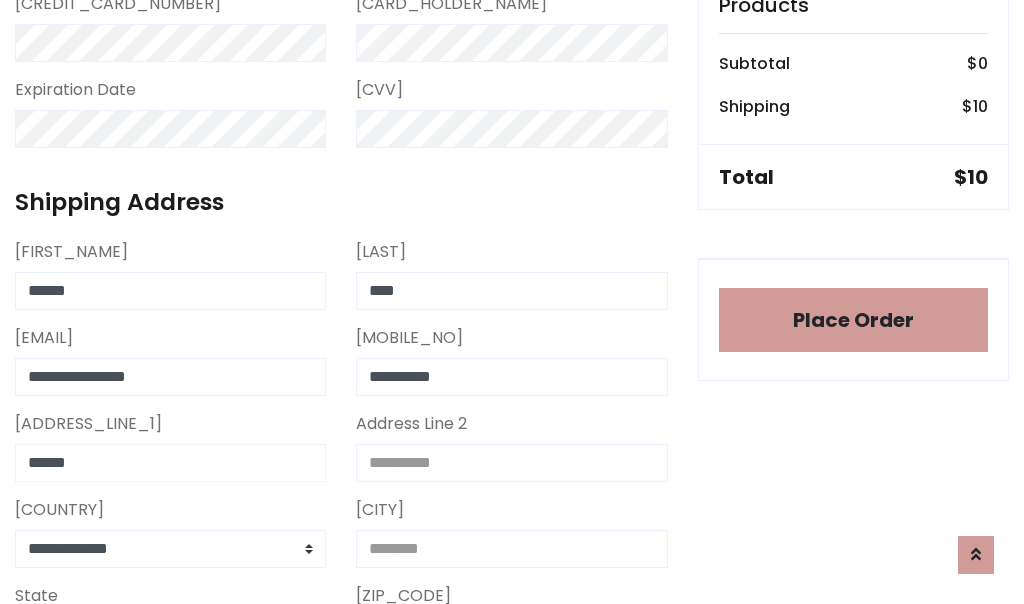 type on "******" 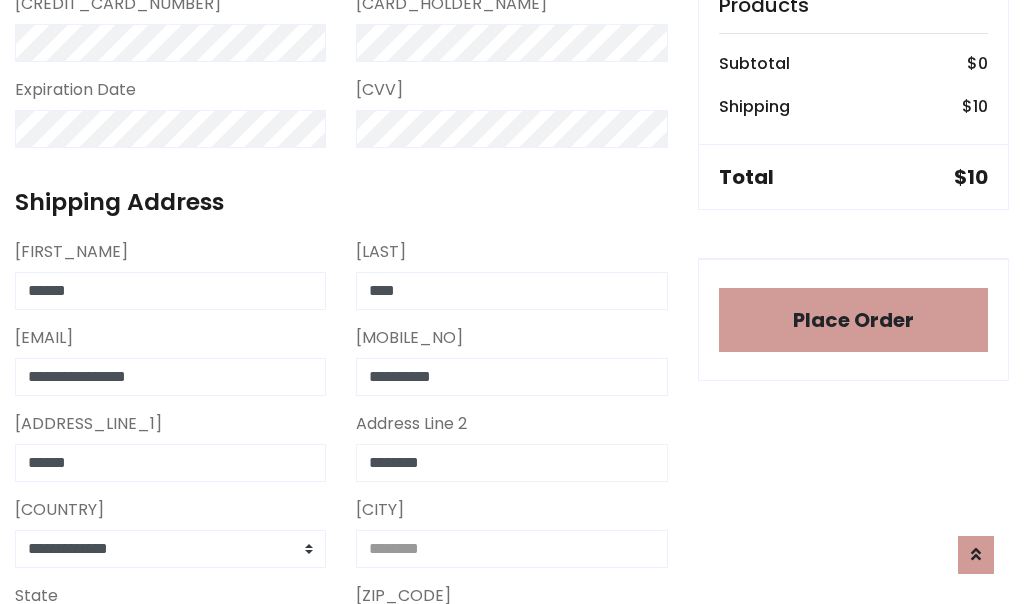 type on "********" 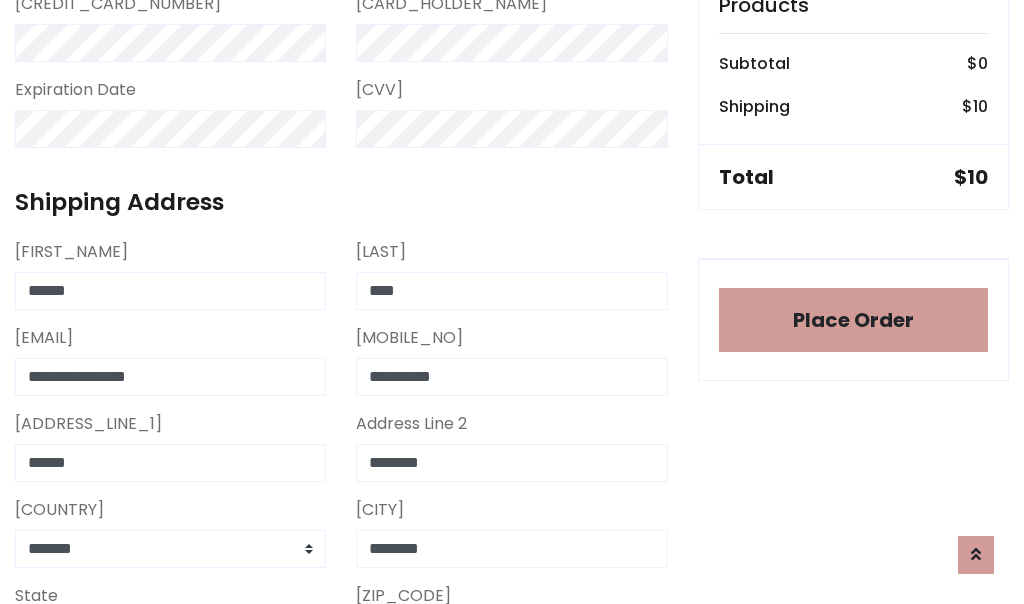 type on "********" 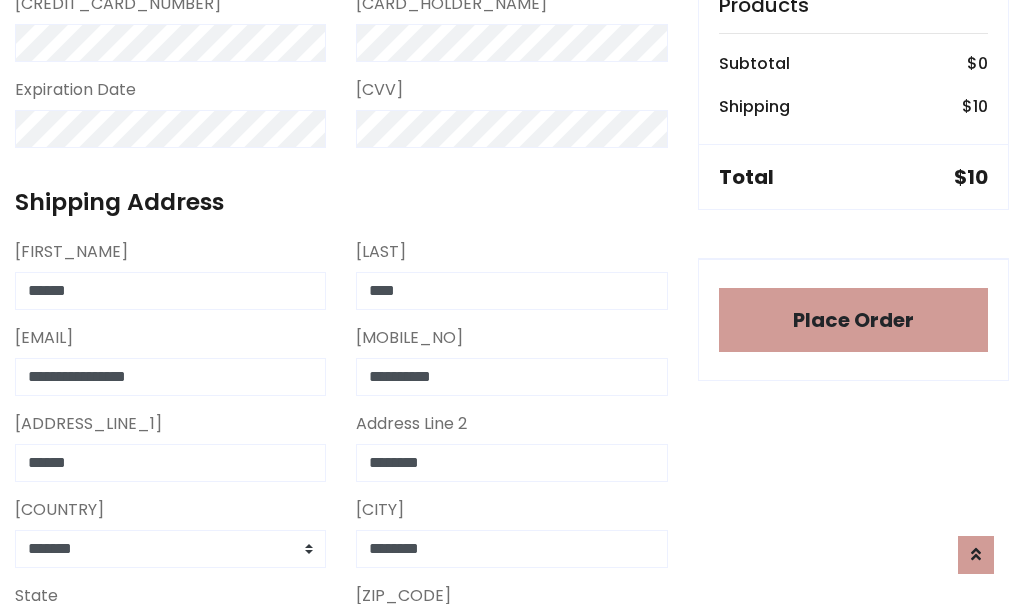 scroll, scrollTop: 991, scrollLeft: 0, axis: vertical 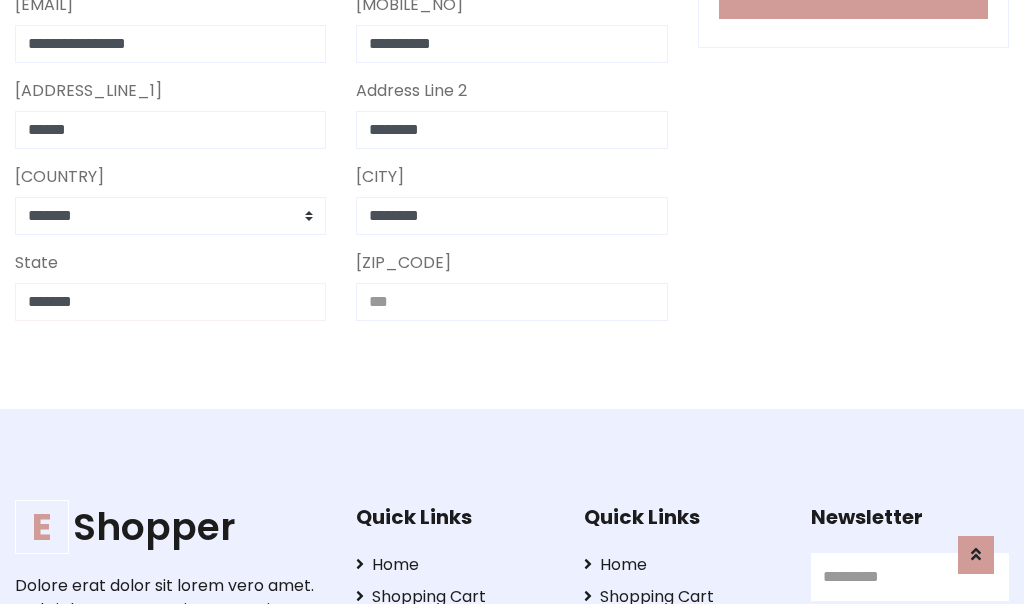 type on "*******" 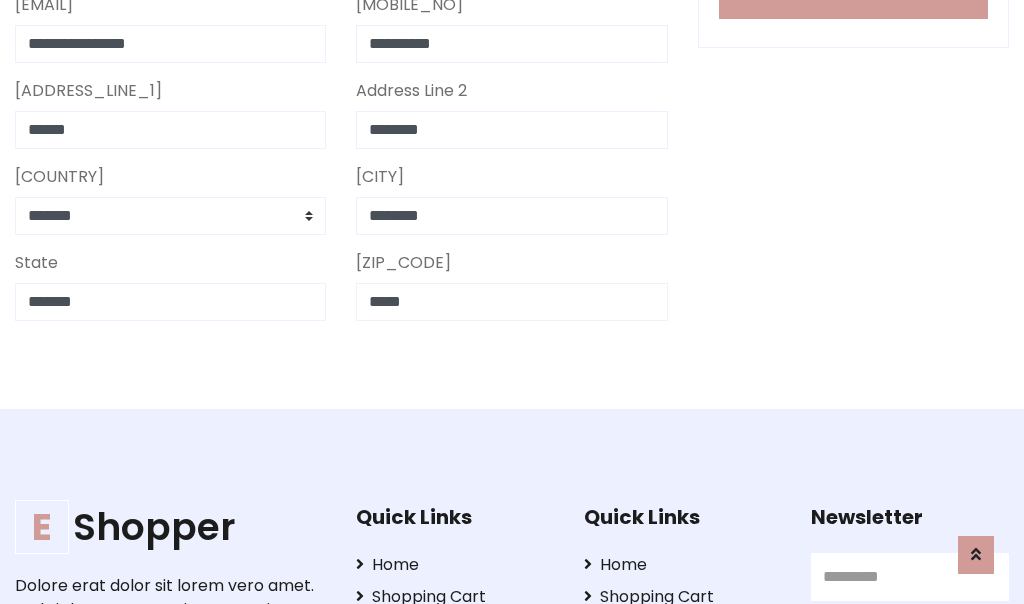 scroll, scrollTop: 403, scrollLeft: 0, axis: vertical 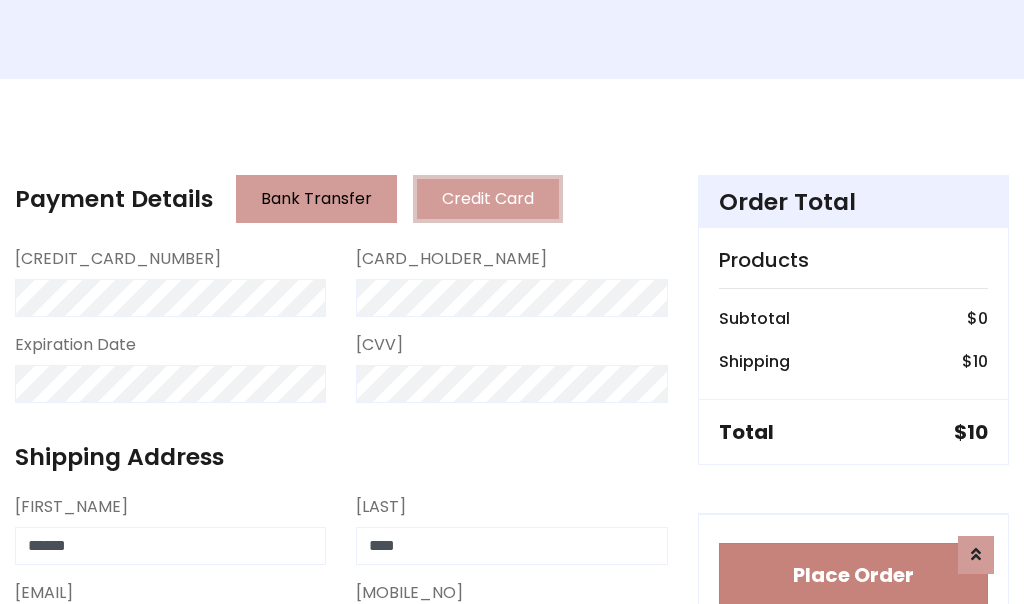 type on "*****" 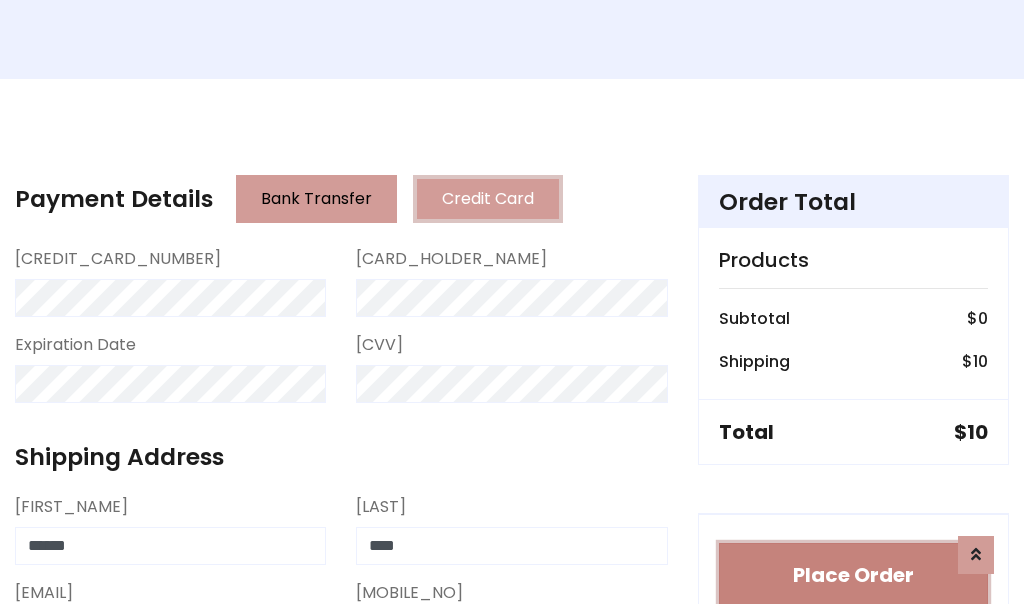 click on "Place Order" at bounding box center (853, 575) 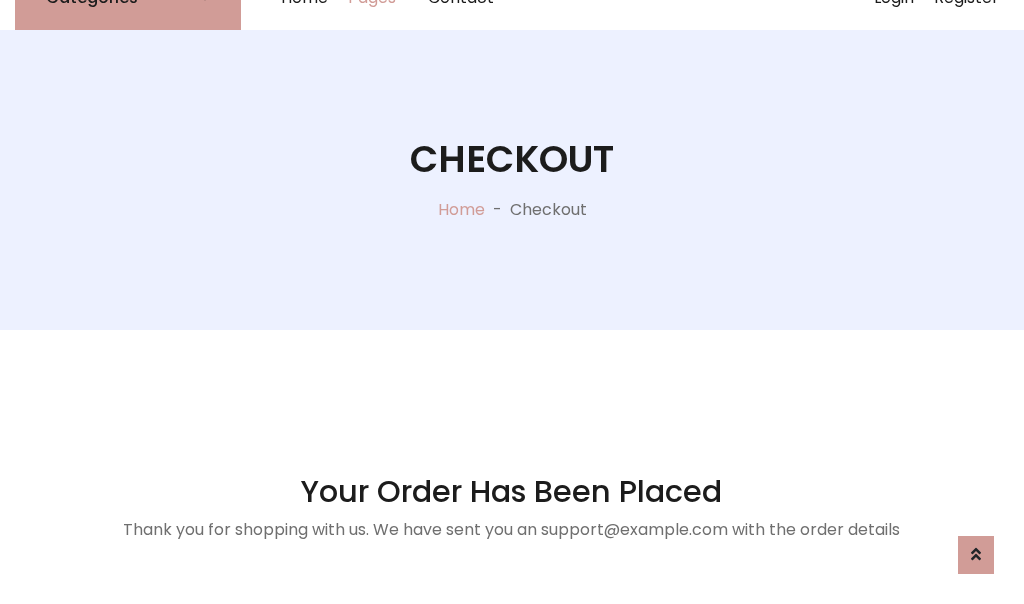 scroll, scrollTop: 0, scrollLeft: 0, axis: both 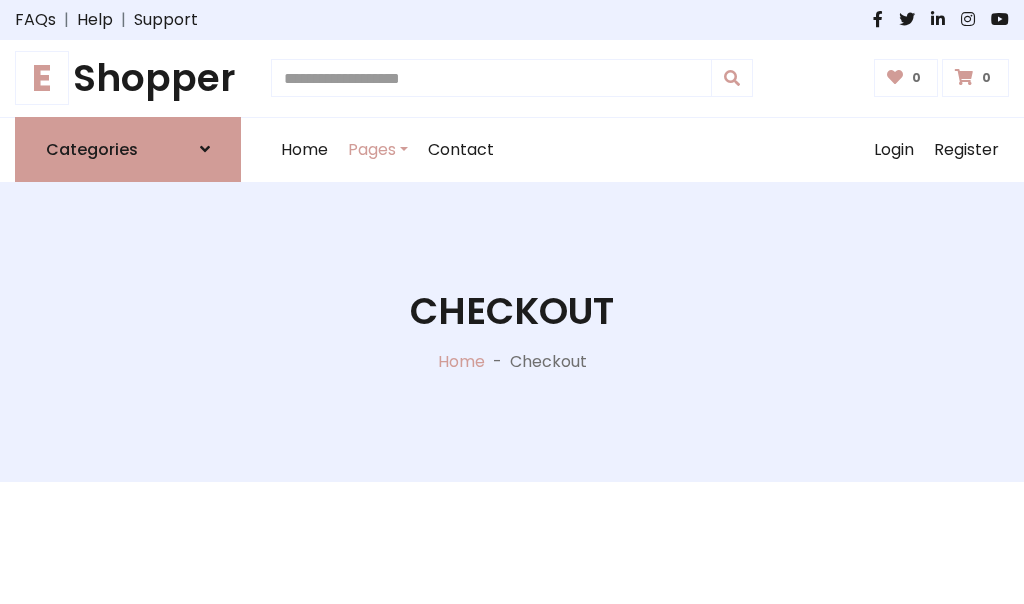 click on "E Shopper" at bounding box center (128, 78) 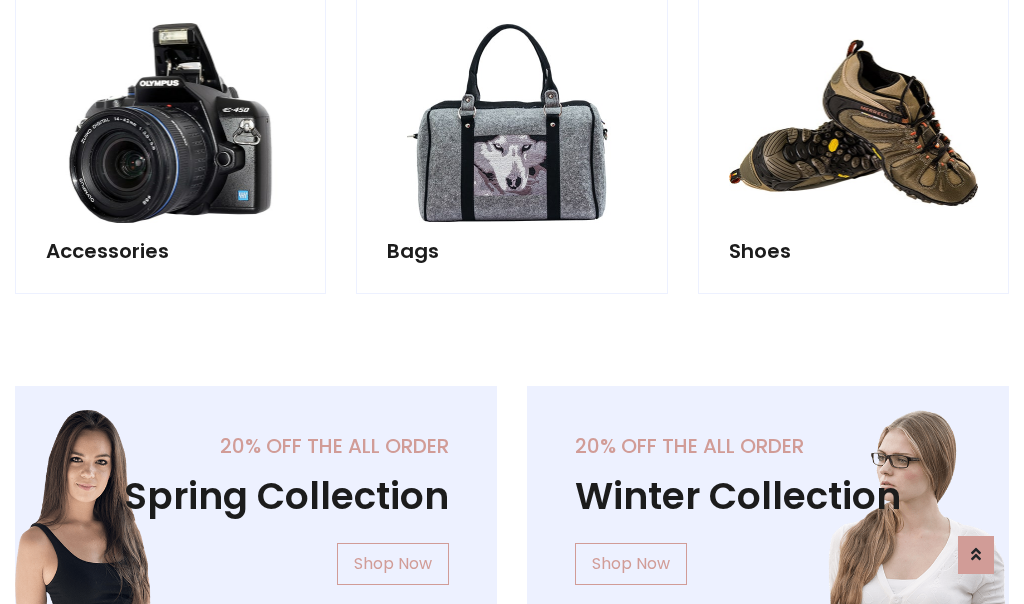 scroll, scrollTop: 770, scrollLeft: 0, axis: vertical 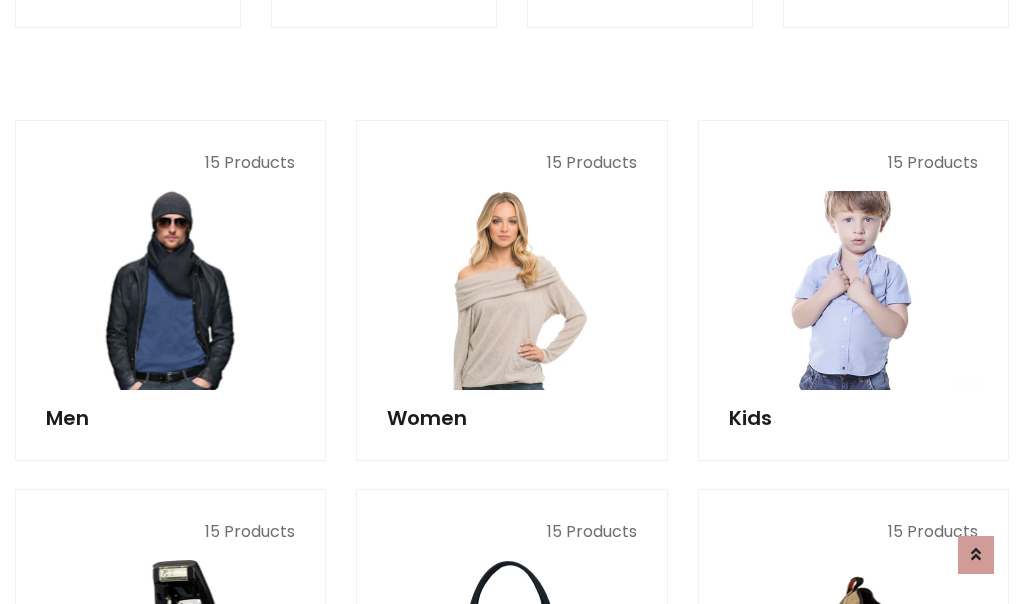 click at bounding box center (853, 290) 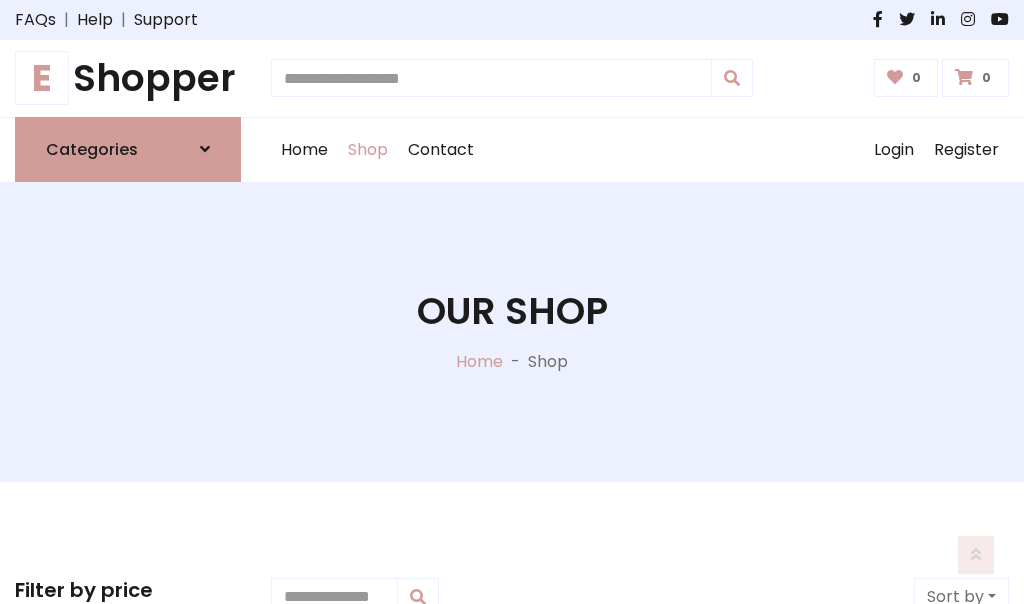 scroll, scrollTop: 549, scrollLeft: 0, axis: vertical 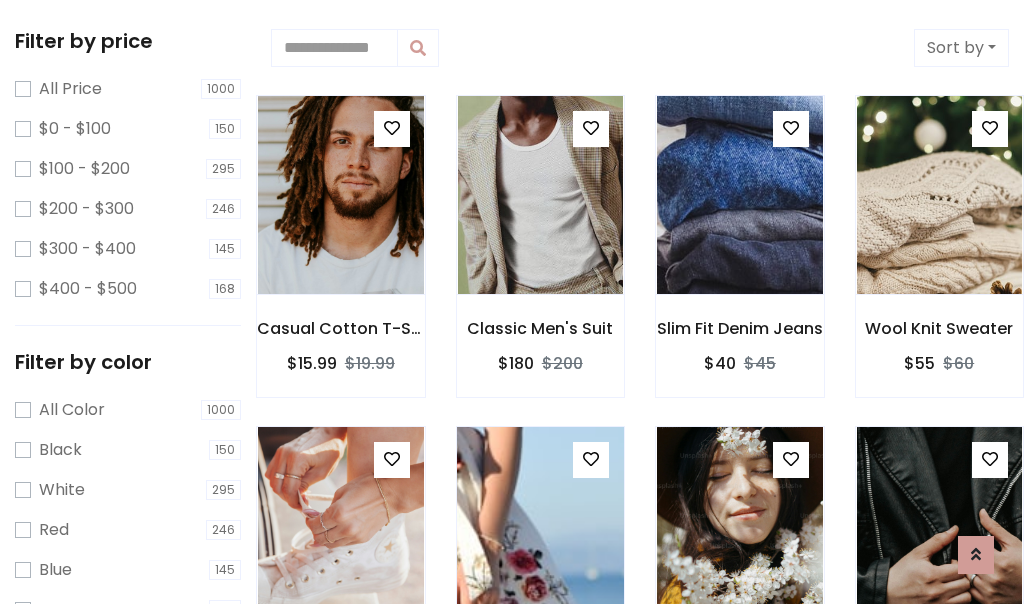 click at bounding box center (392, 128) 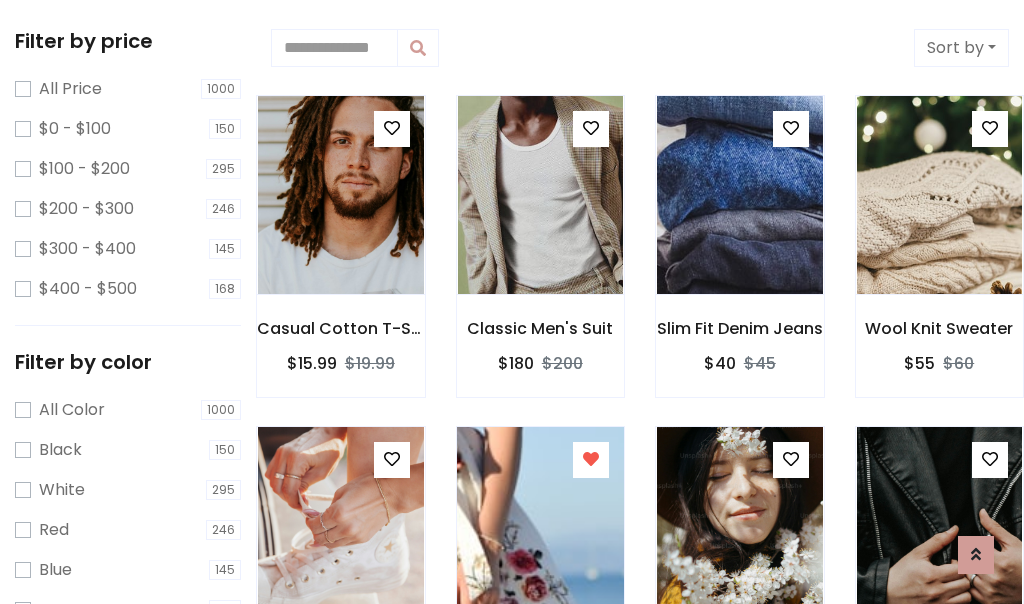 scroll, scrollTop: 547, scrollLeft: 0, axis: vertical 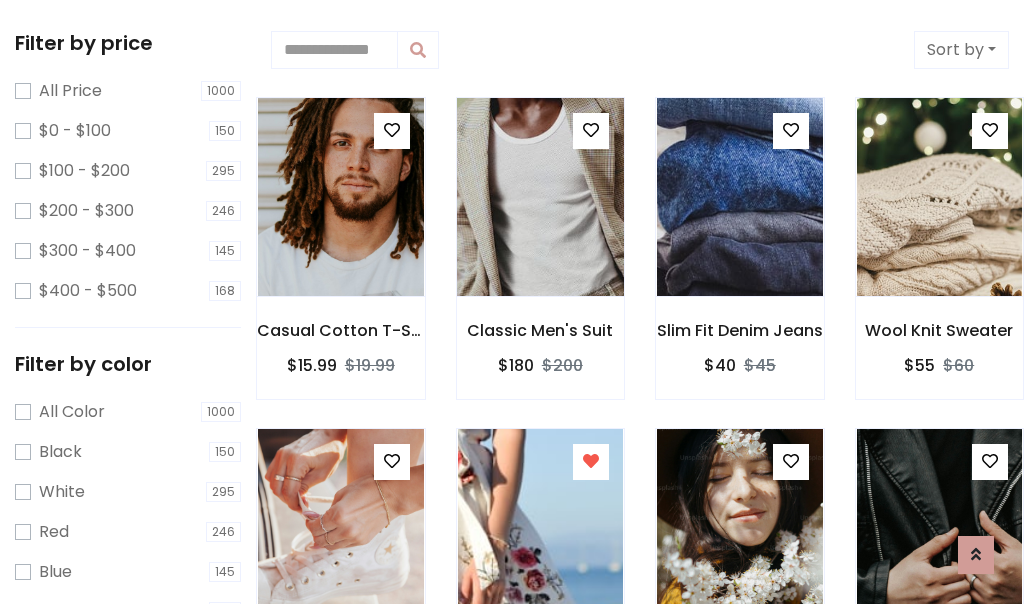 click at bounding box center (540, 197) 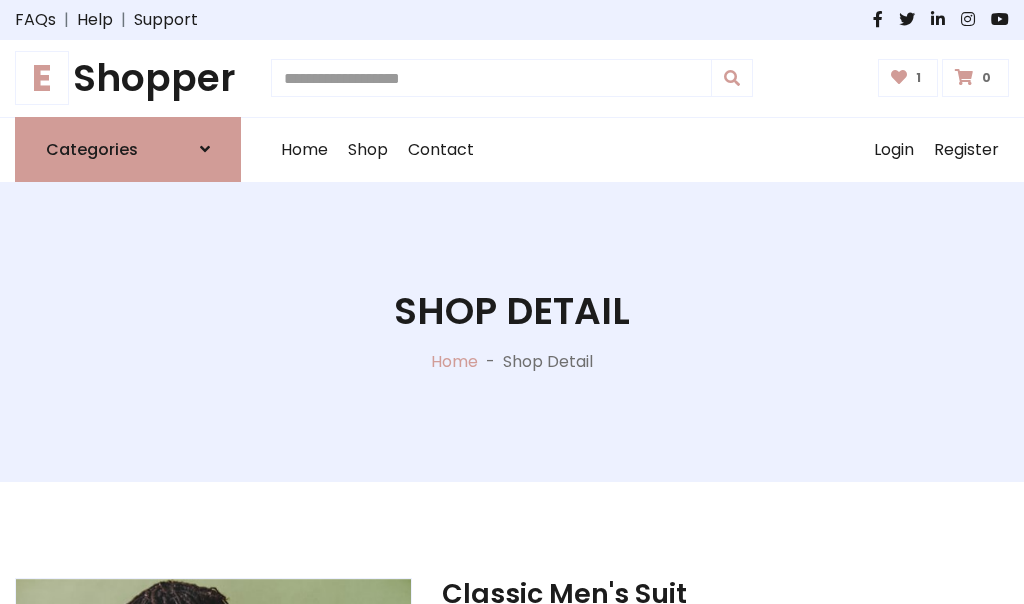 scroll, scrollTop: 262, scrollLeft: 0, axis: vertical 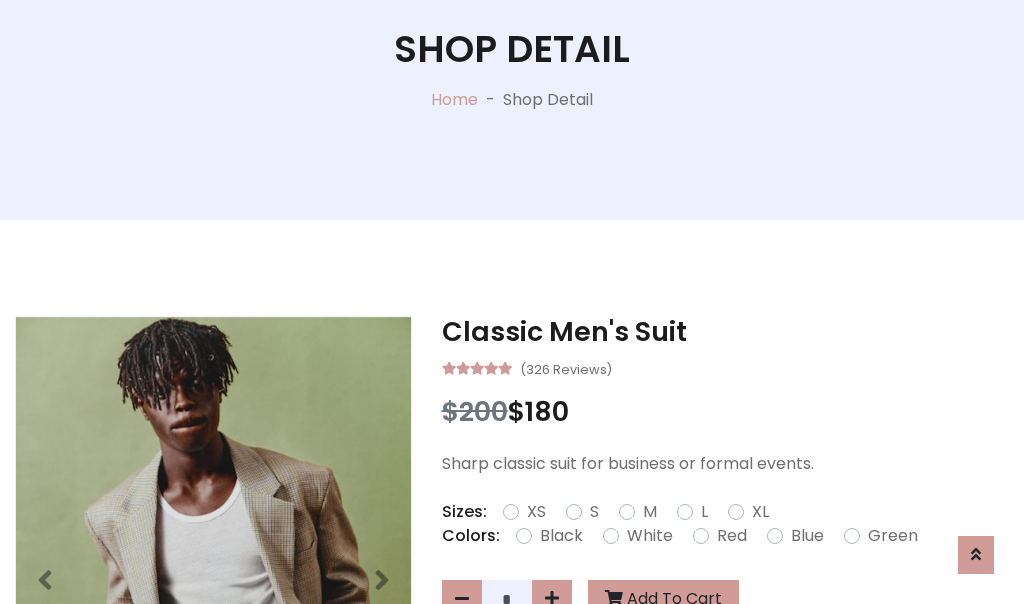click on "XL" at bounding box center [760, 512] 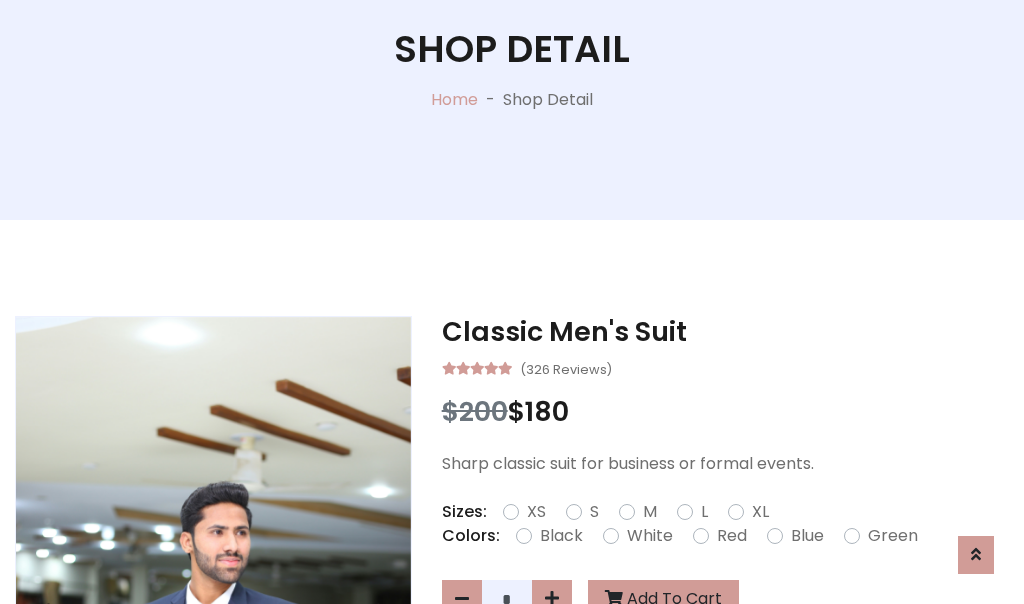 click on "Black" at bounding box center (561, 536) 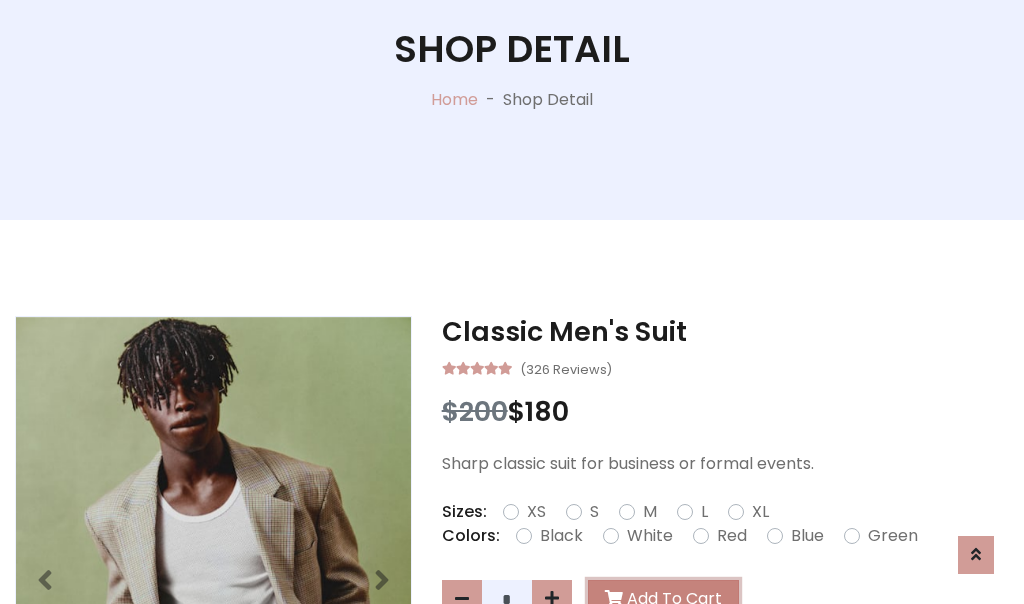 click on "Add To Cart" at bounding box center (663, 599) 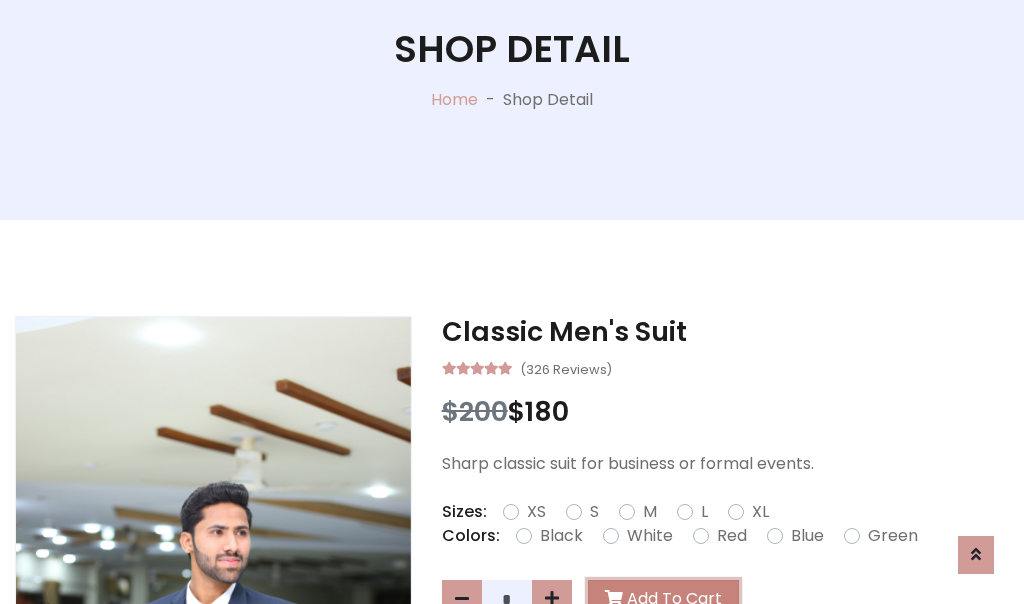 scroll, scrollTop: 0, scrollLeft: 0, axis: both 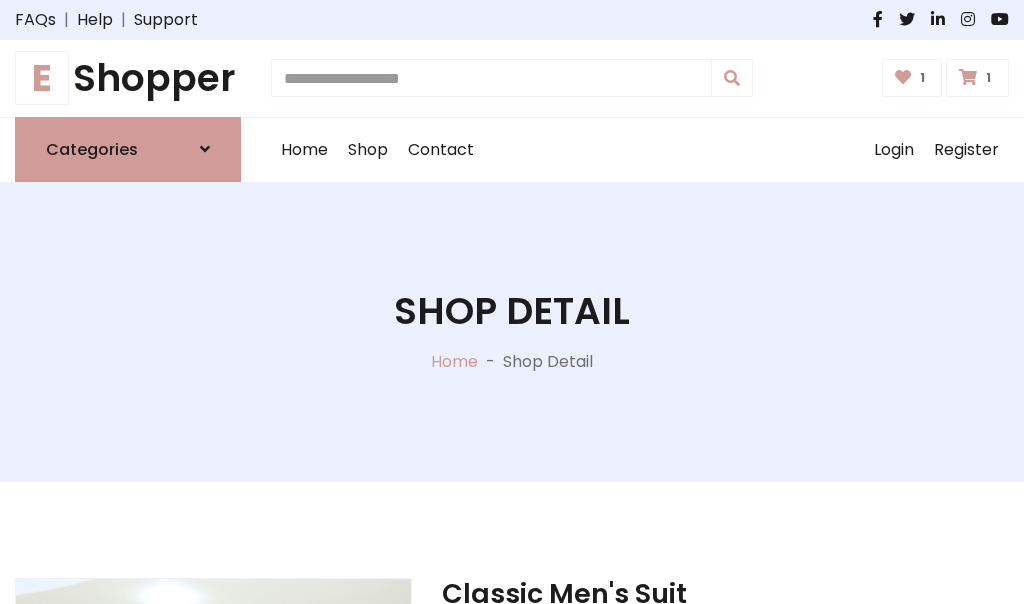 click at bounding box center [968, 77] 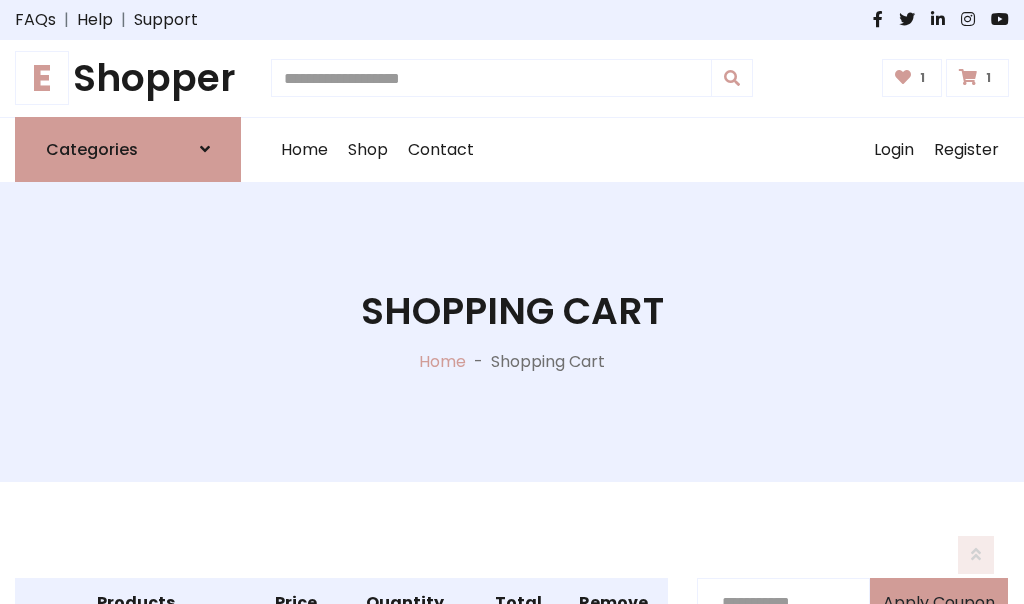 scroll, scrollTop: 570, scrollLeft: 0, axis: vertical 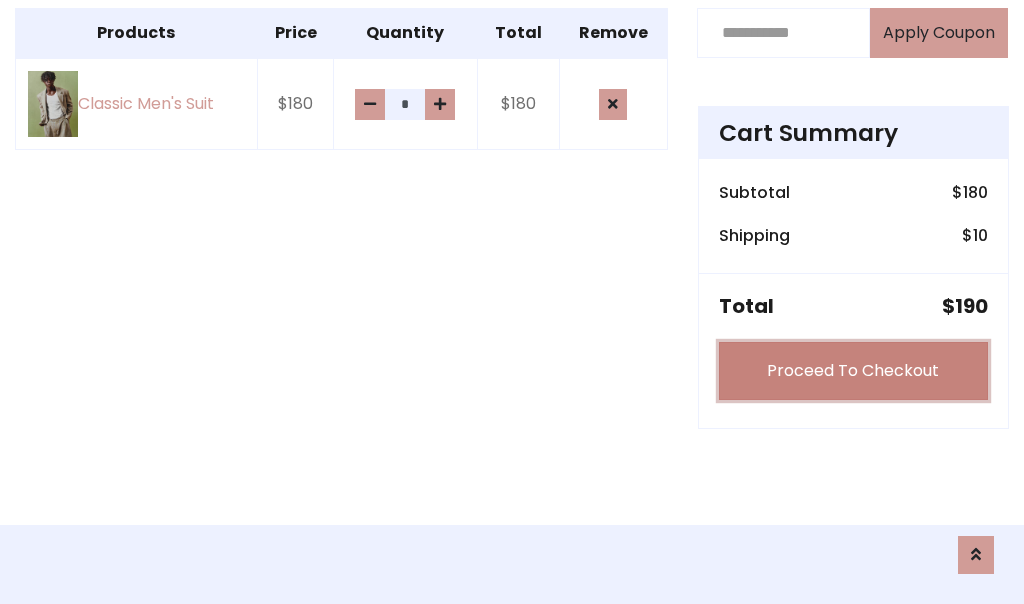 click on "Proceed To Checkout" at bounding box center [853, 371] 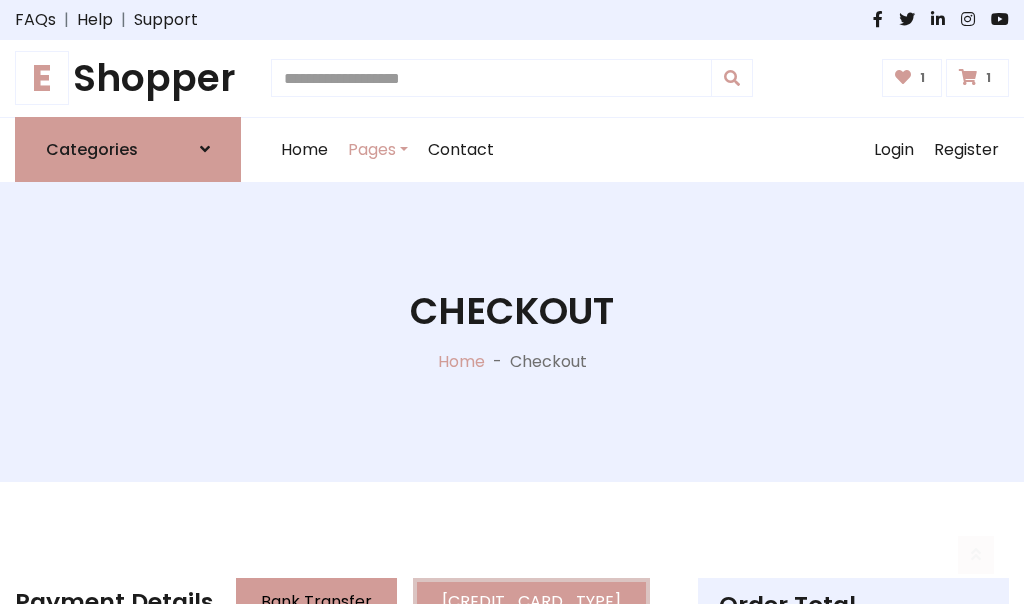 scroll, scrollTop: 201, scrollLeft: 0, axis: vertical 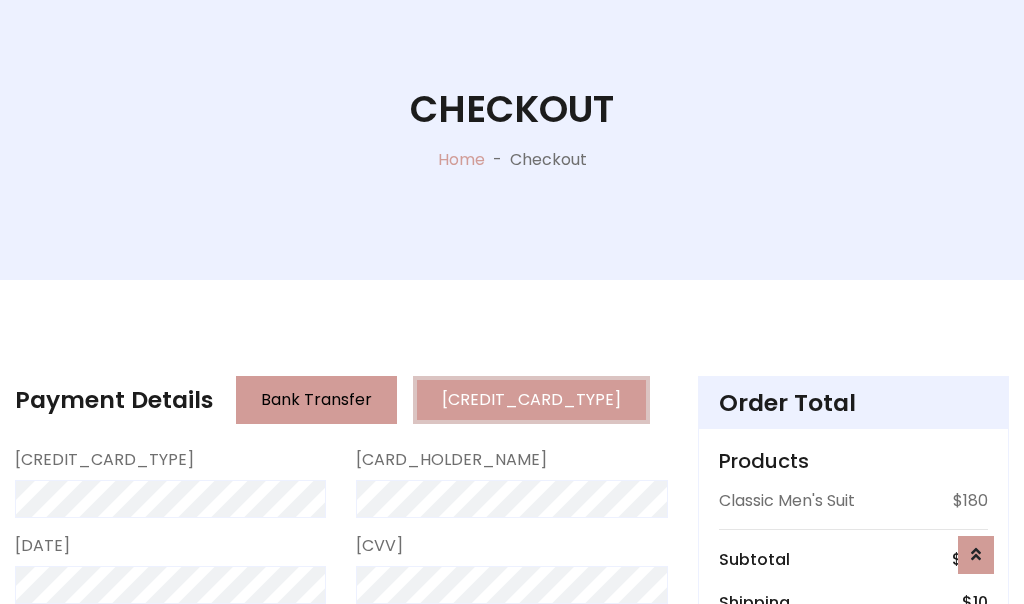 click on "Go to shipping" at bounding box center (853, 816) 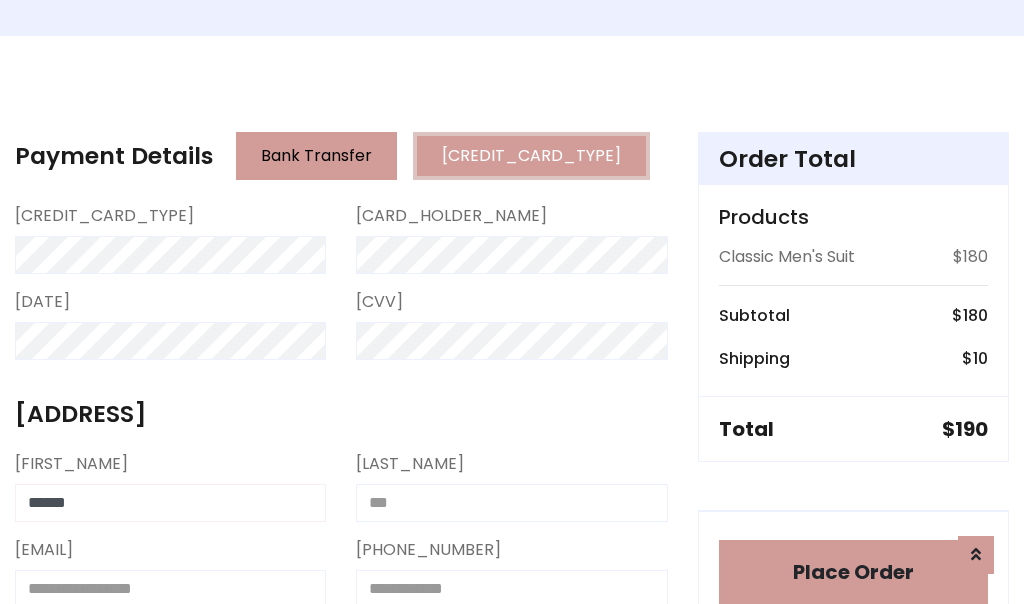 type on "******" 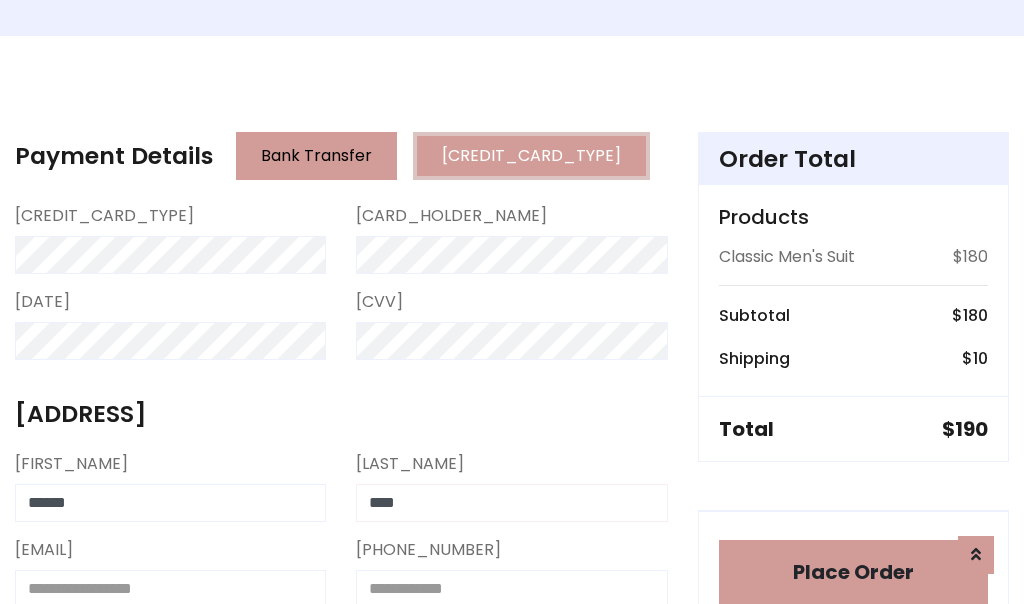type on "****" 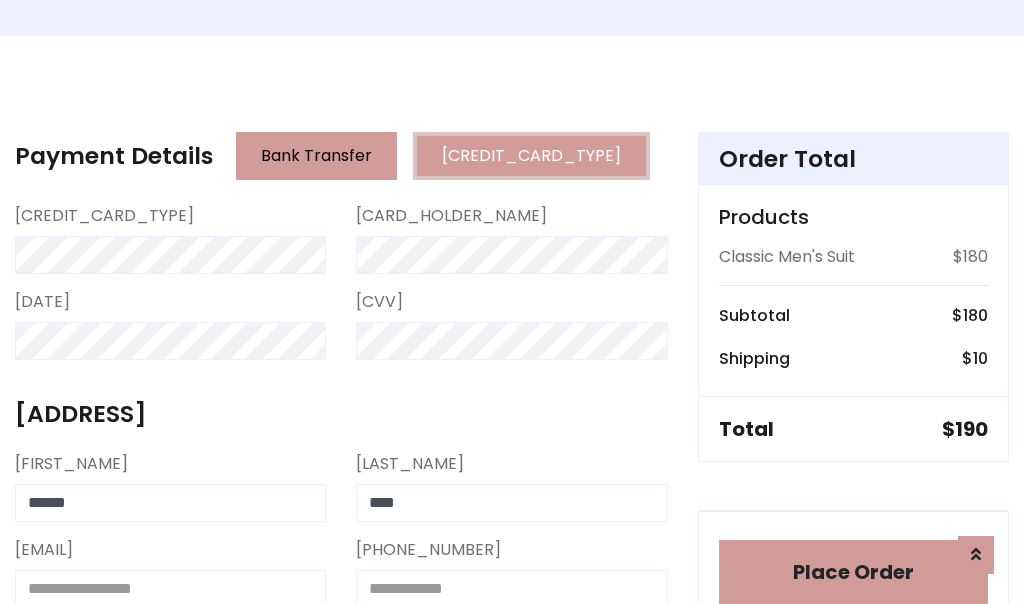 scroll, scrollTop: 450, scrollLeft: 0, axis: vertical 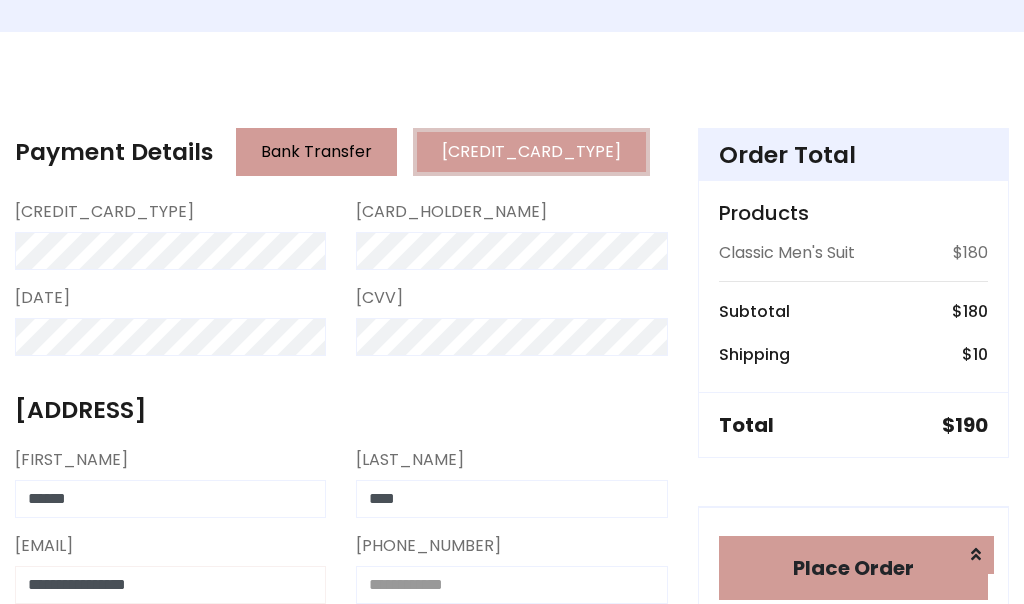 type on "**********" 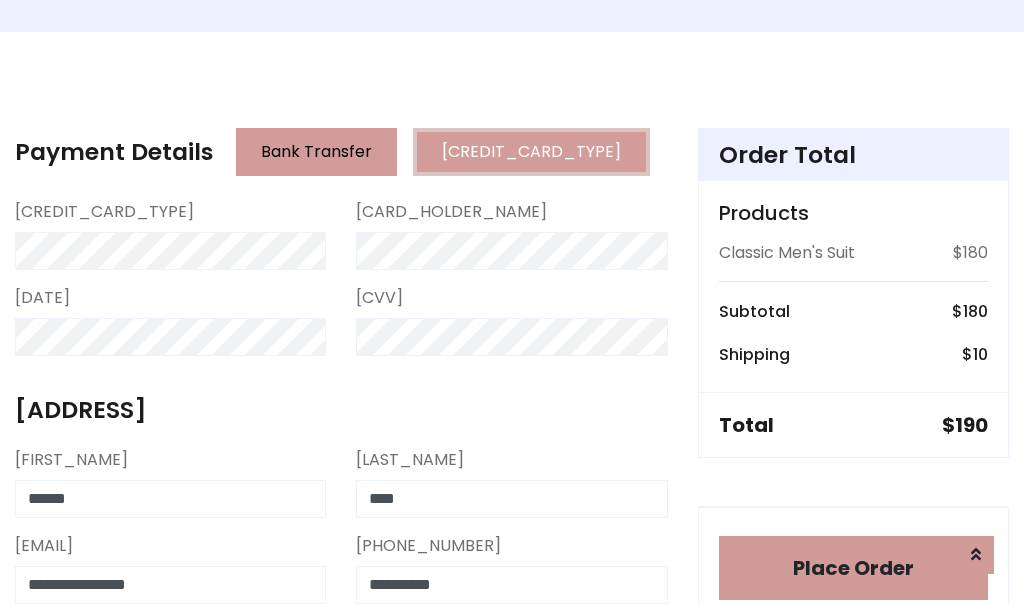 scroll, scrollTop: 573, scrollLeft: 0, axis: vertical 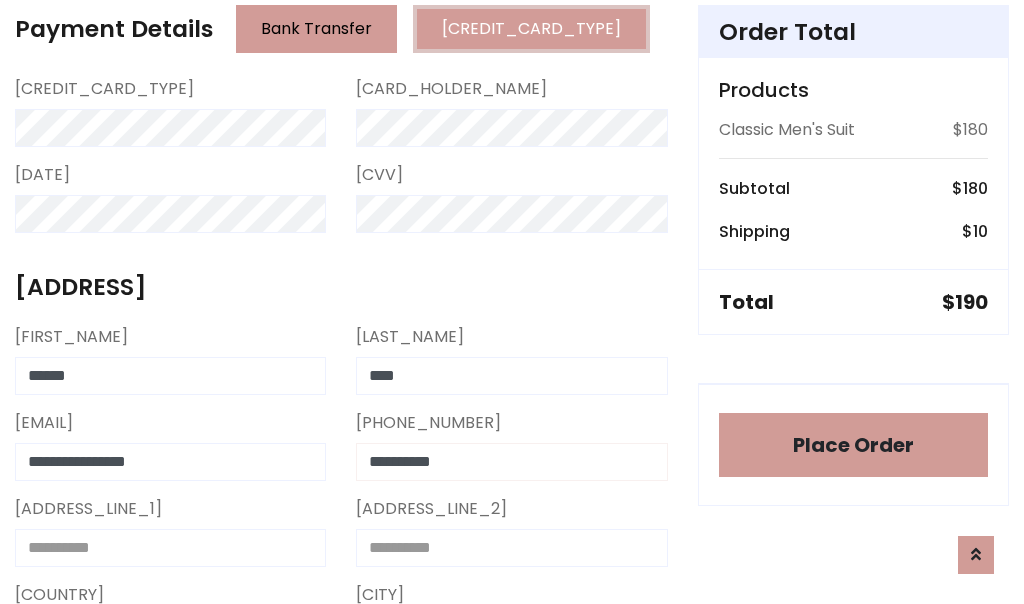 type on "**********" 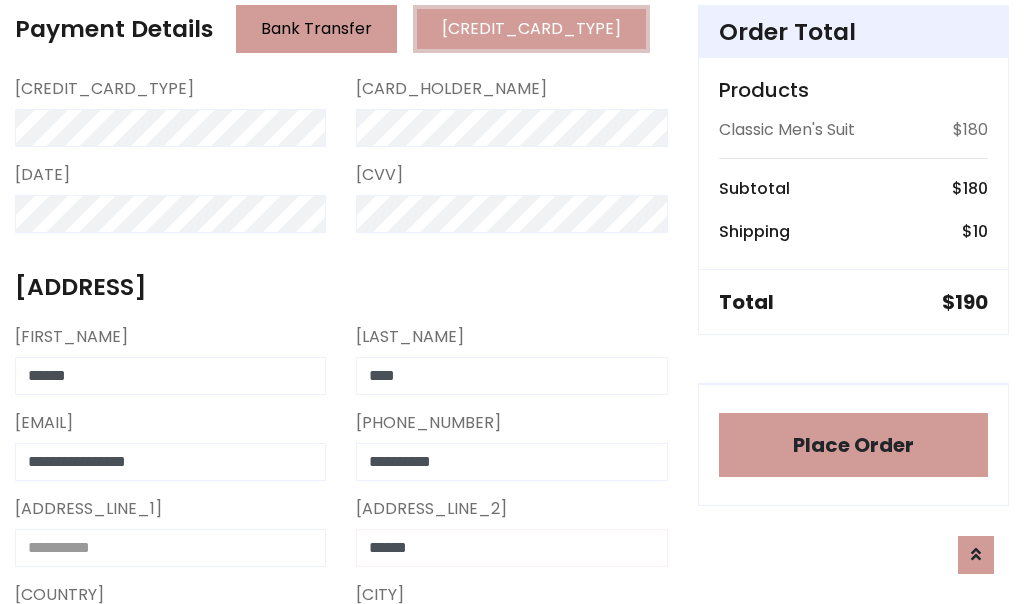 type on "******" 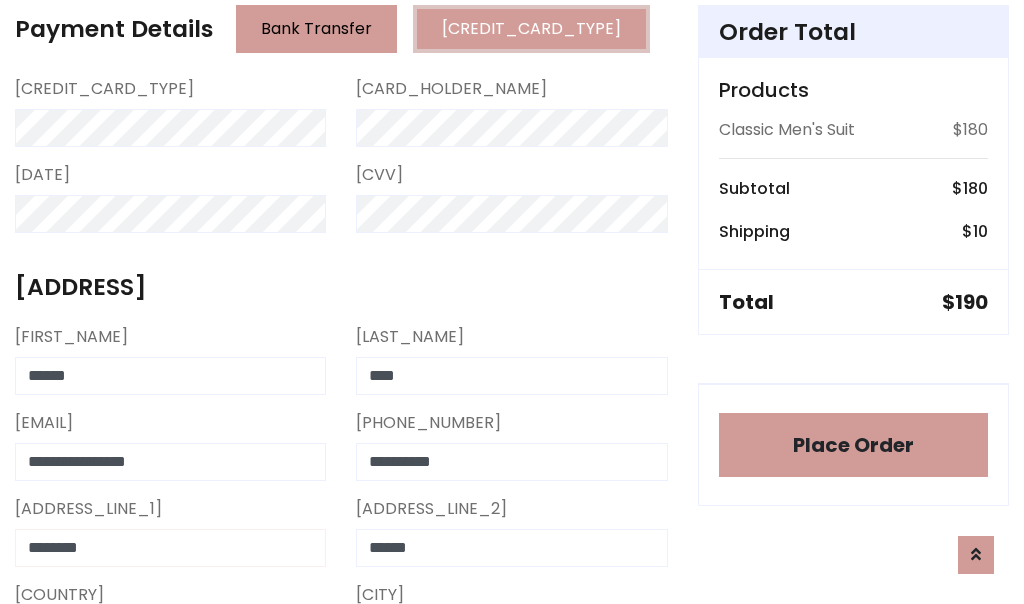type on "********" 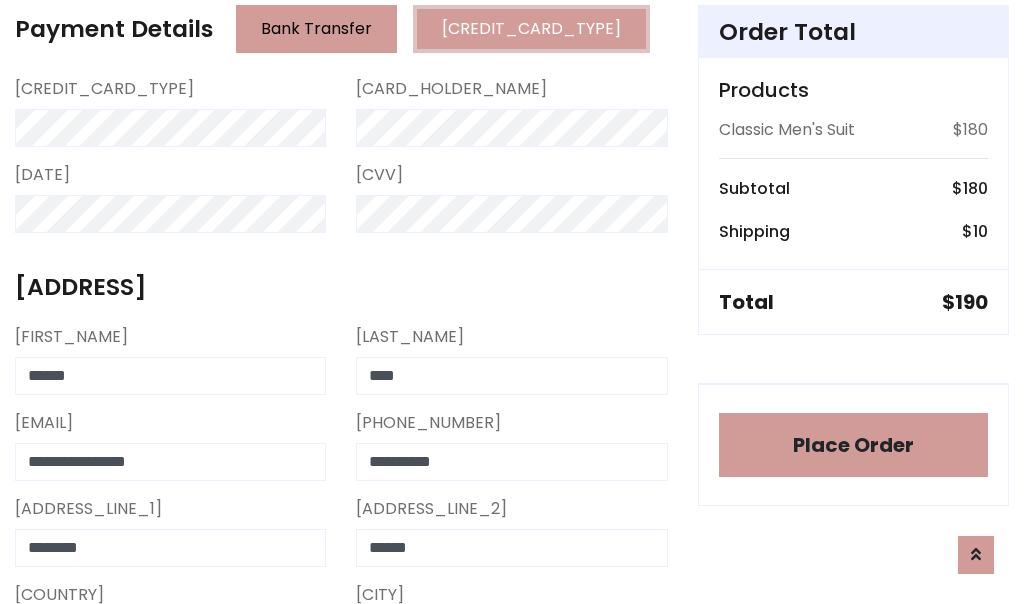 scroll, scrollTop: 905, scrollLeft: 0, axis: vertical 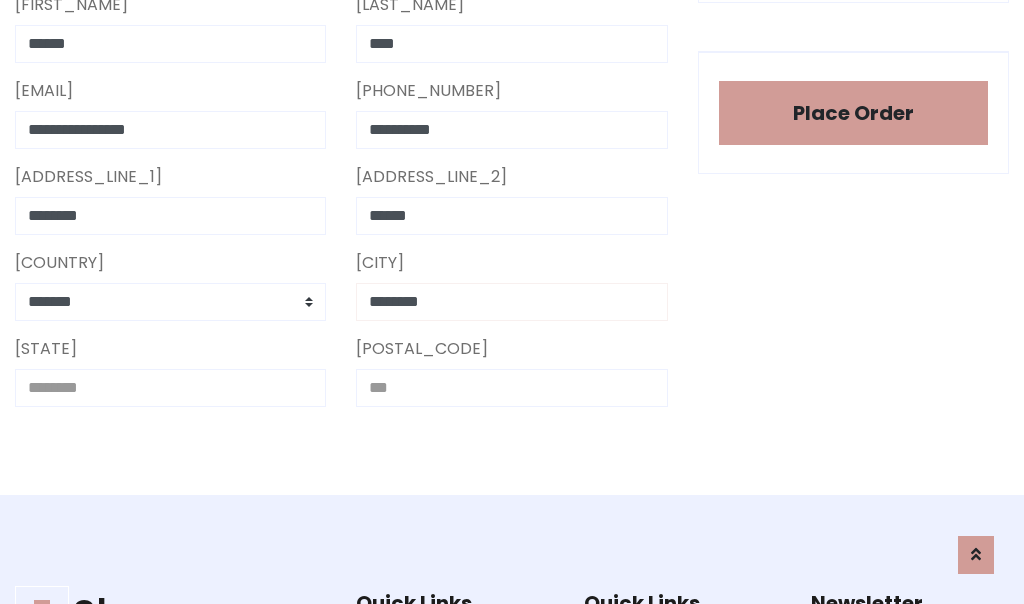 type on "********" 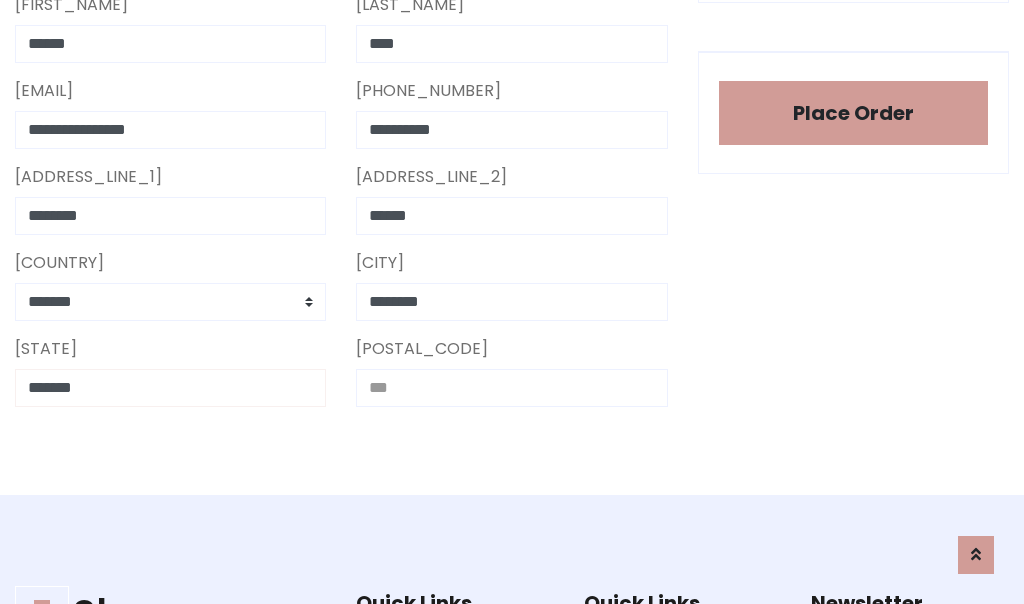 type on "*******" 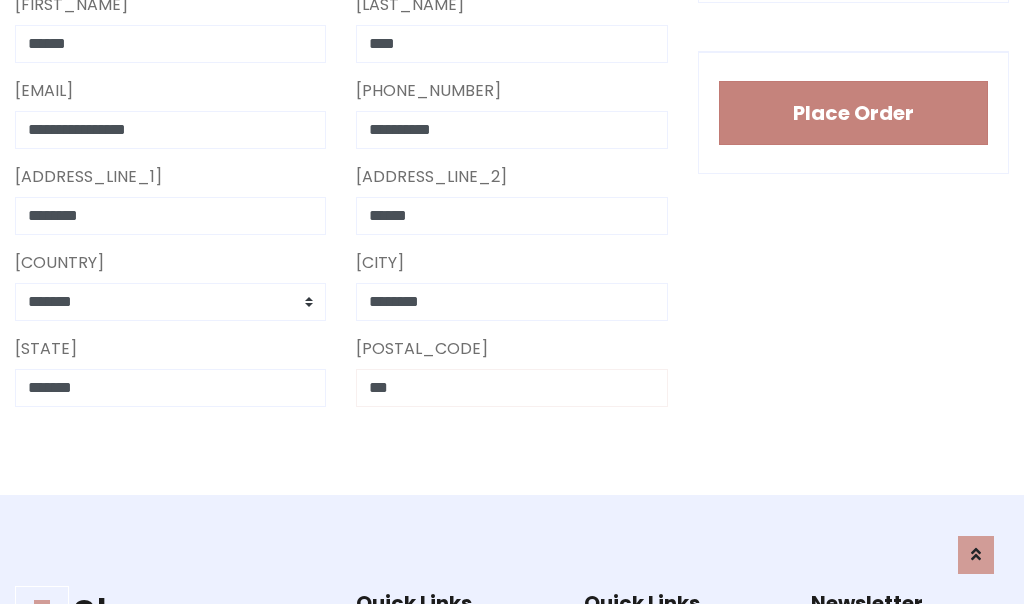 type on "***" 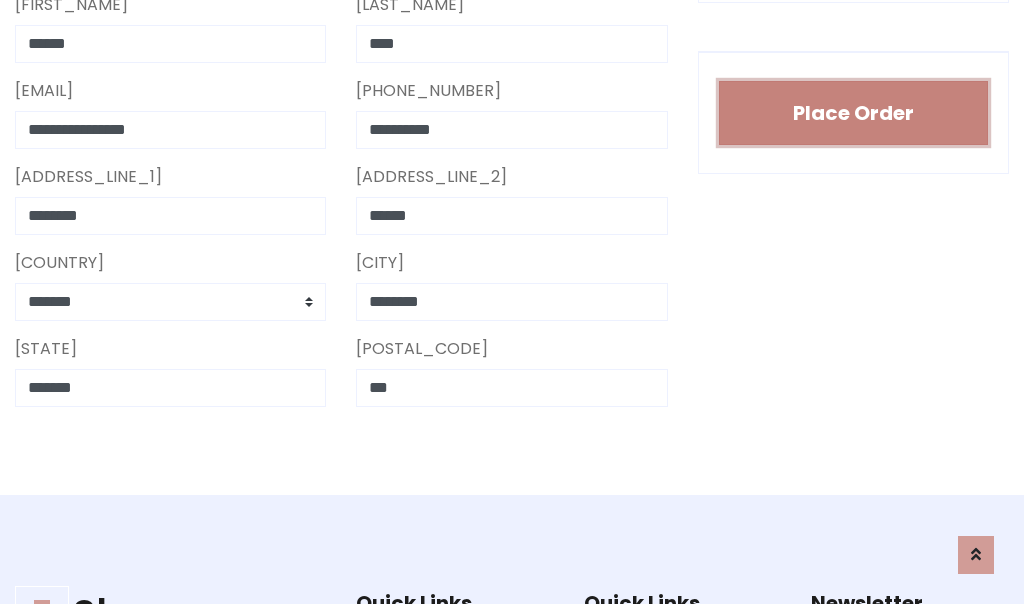 click on "Place Order" at bounding box center [853, 113] 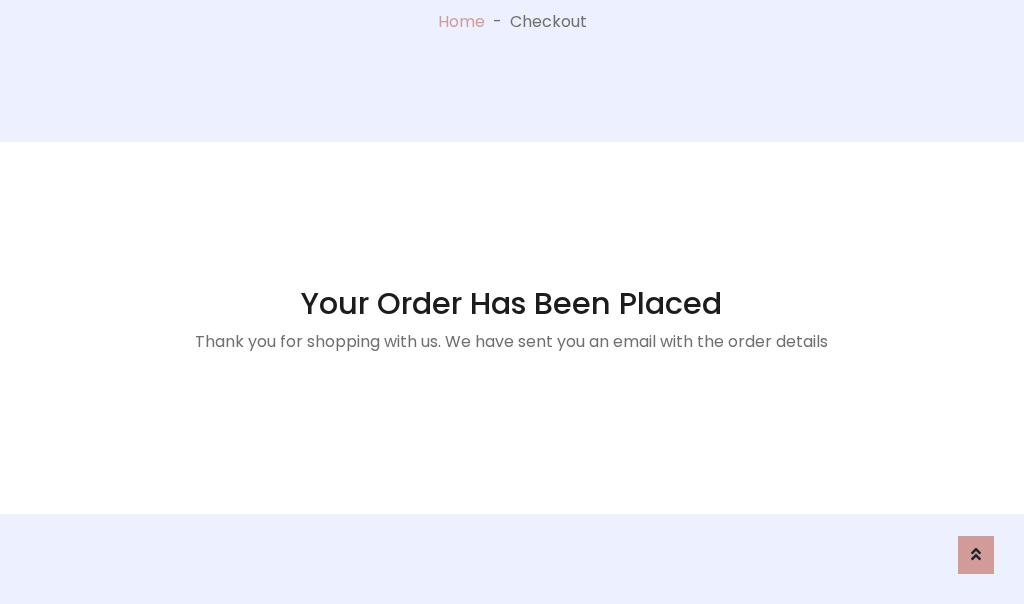 scroll, scrollTop: 0, scrollLeft: 0, axis: both 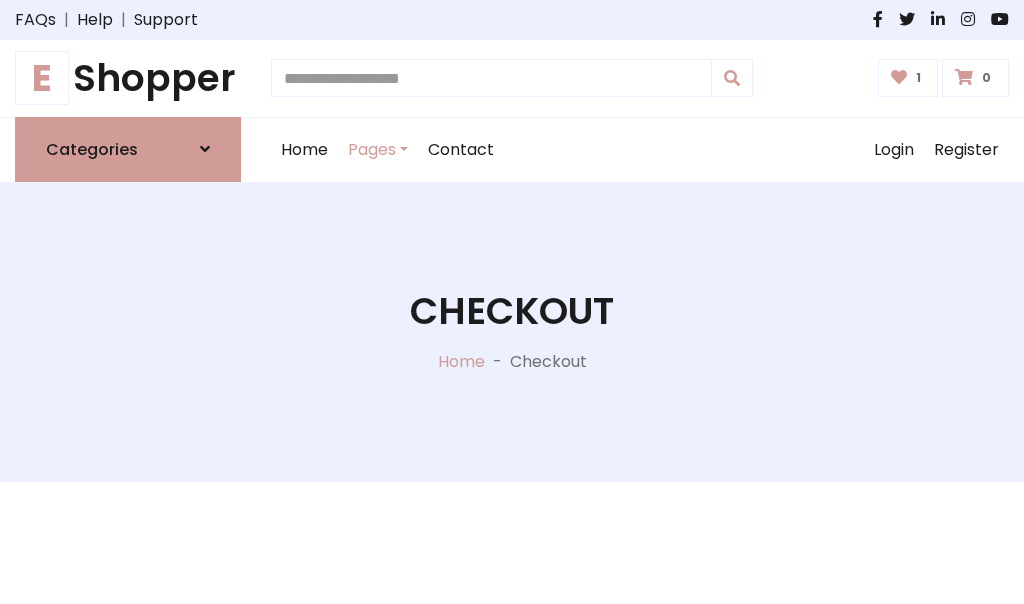 click on "E" at bounding box center (42, 78) 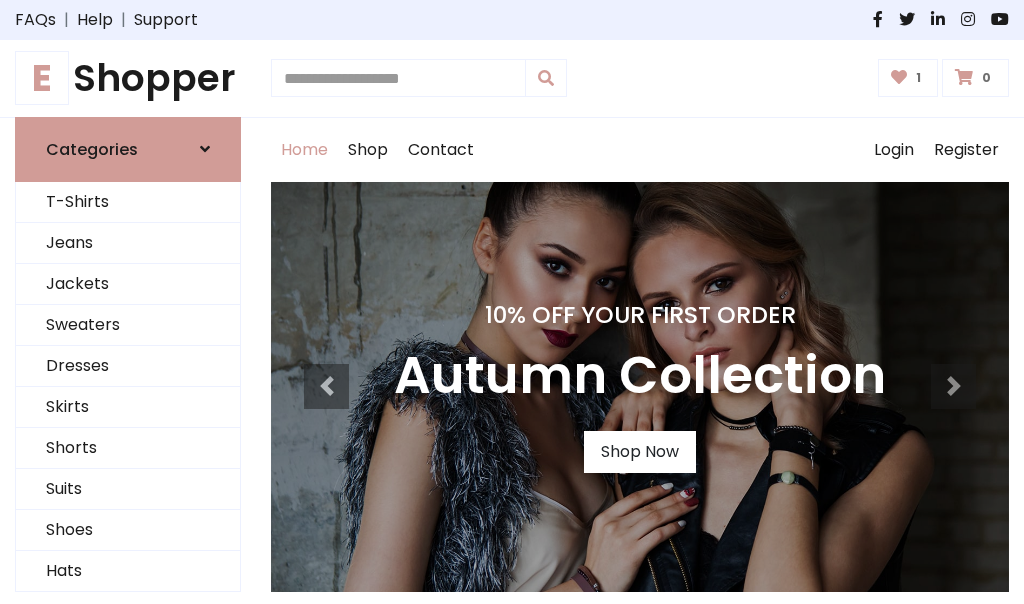 scroll, scrollTop: 0, scrollLeft: 0, axis: both 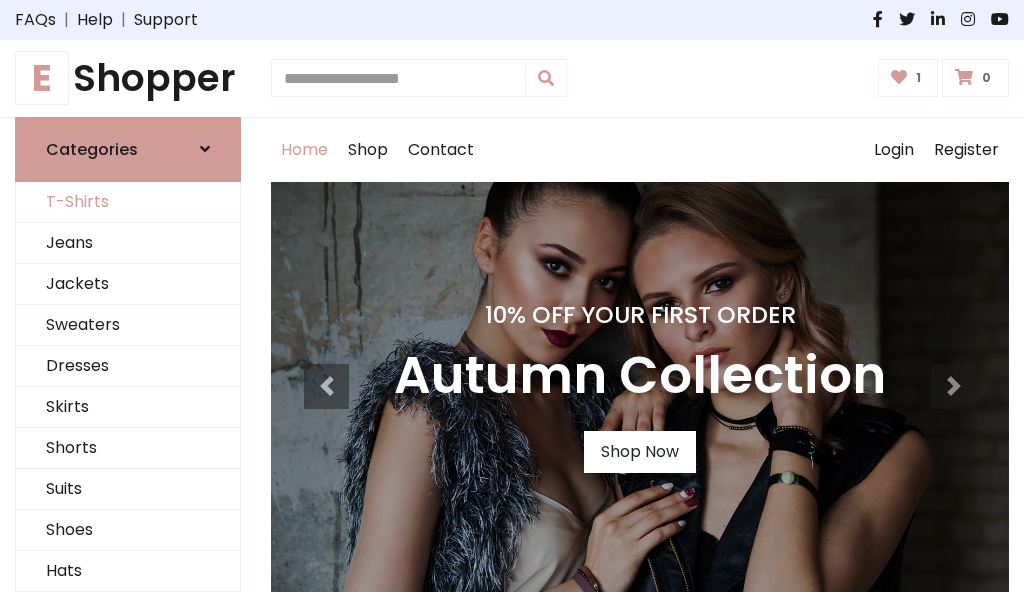 click on "T-Shirts" at bounding box center (128, 202) 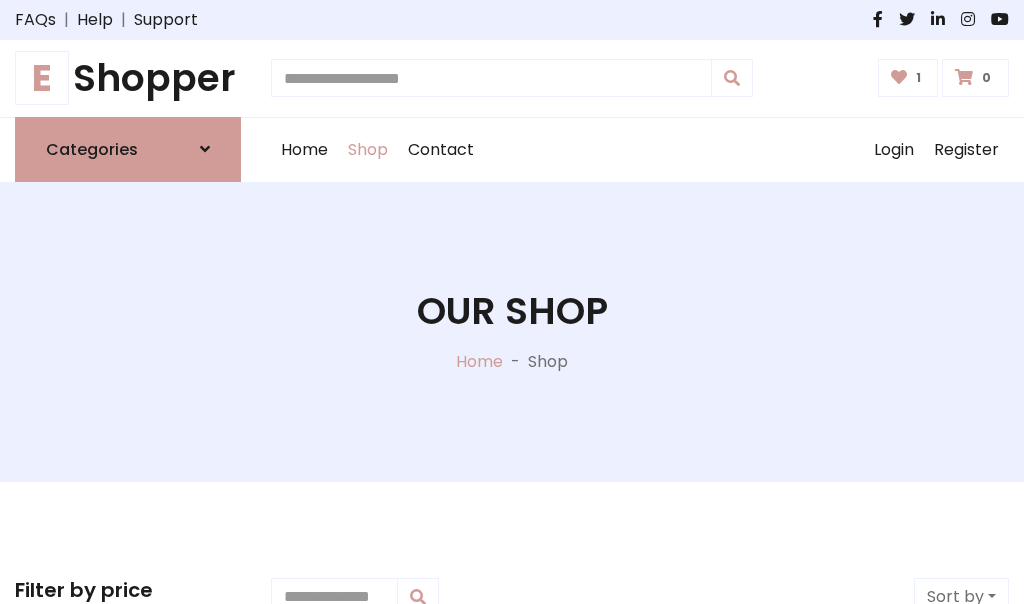 scroll, scrollTop: 0, scrollLeft: 0, axis: both 